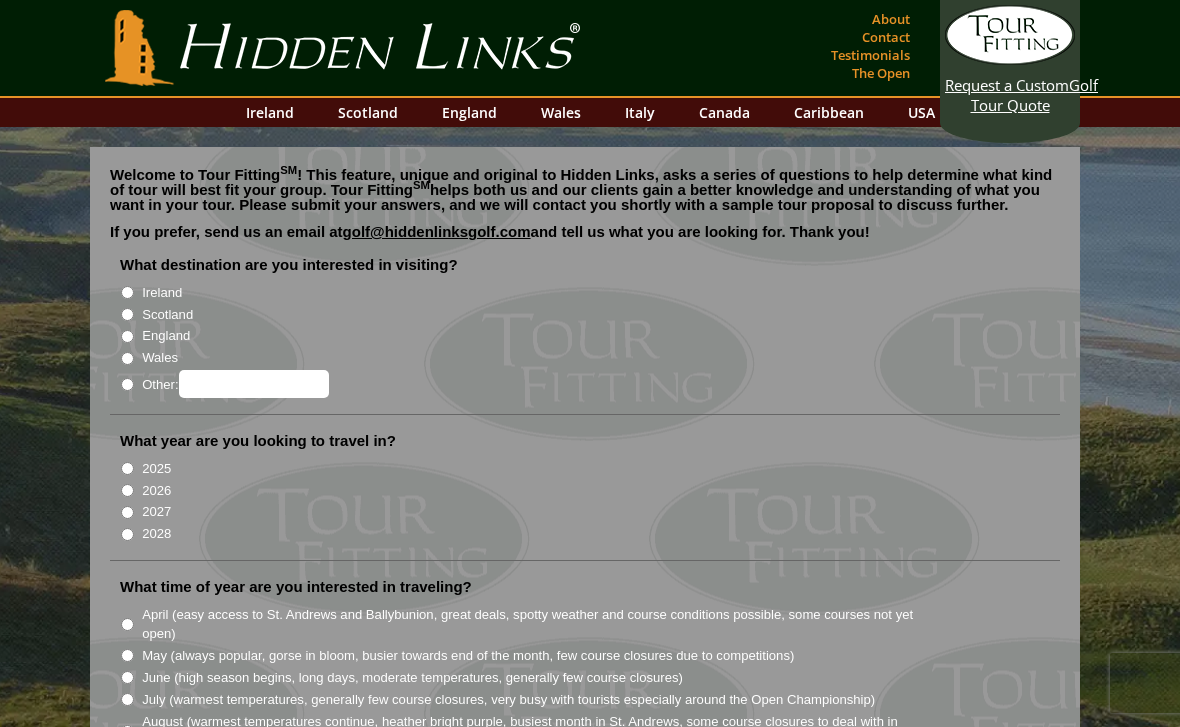 scroll, scrollTop: 0, scrollLeft: 0, axis: both 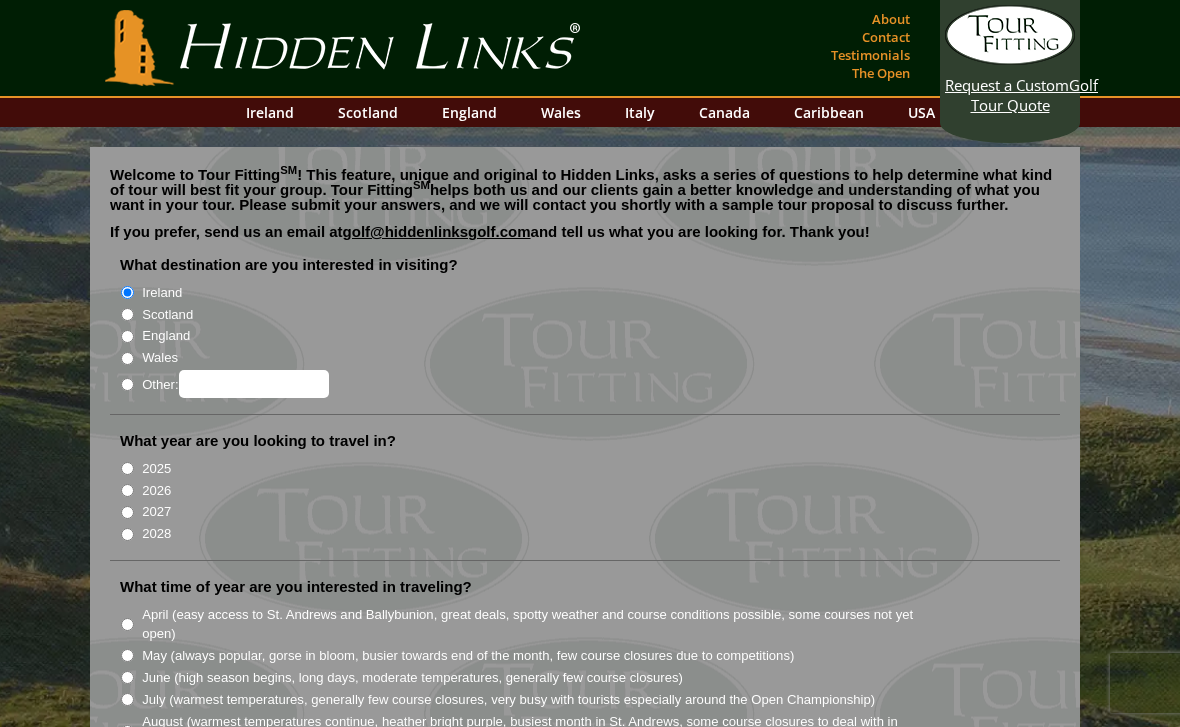 click on "Scotland" at bounding box center (127, 314) 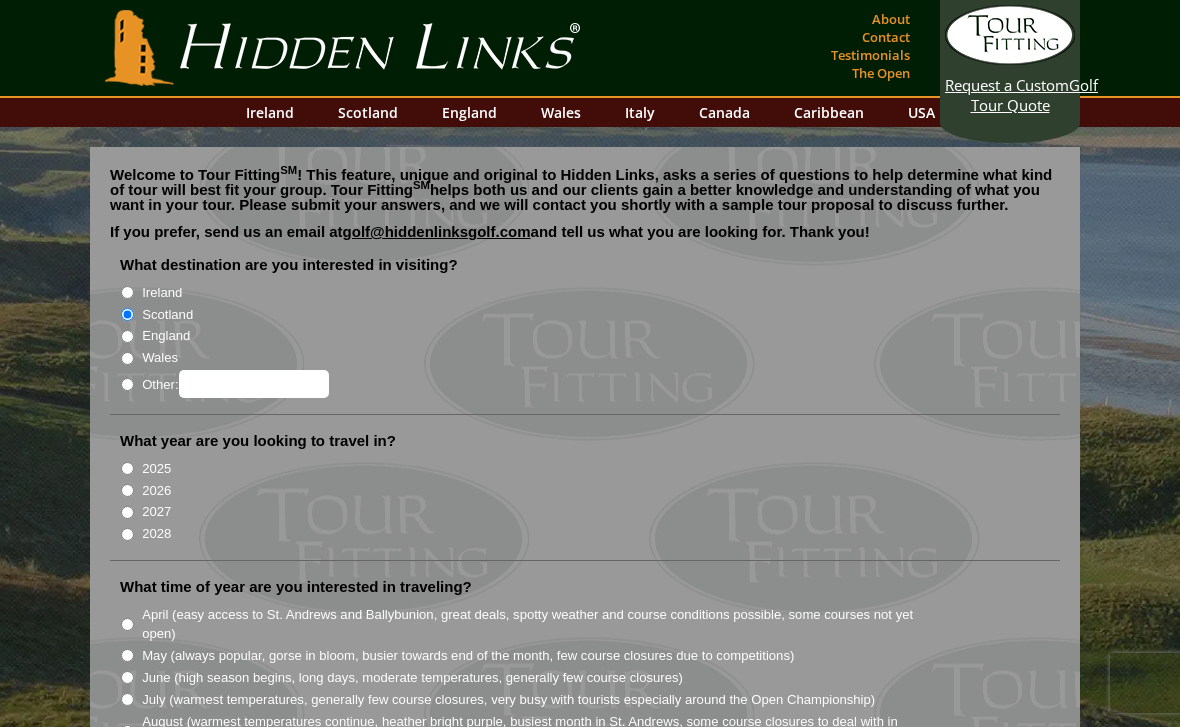 click on "2025" at bounding box center [127, 468] 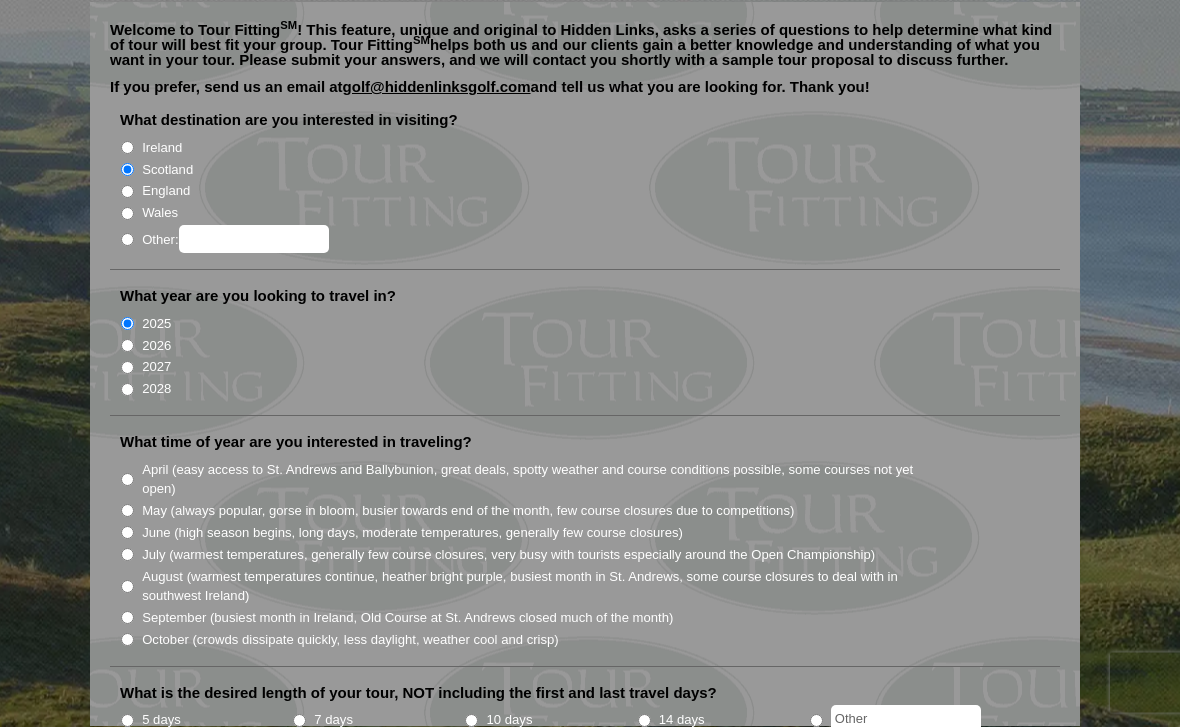 scroll, scrollTop: 146, scrollLeft: 0, axis: vertical 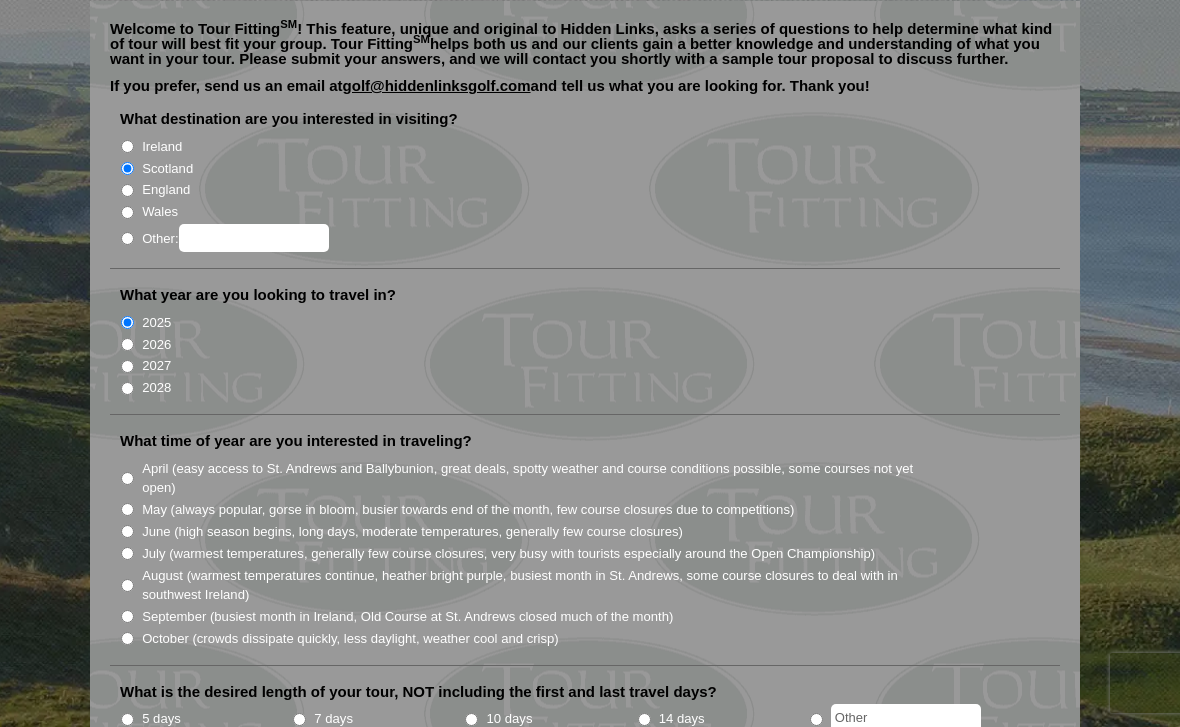 click on "August (warmest temperatures continue, heather bright purple, busiest month in St. Andrews, some course closures to deal with in southwest Ireland)" at bounding box center [127, 585] 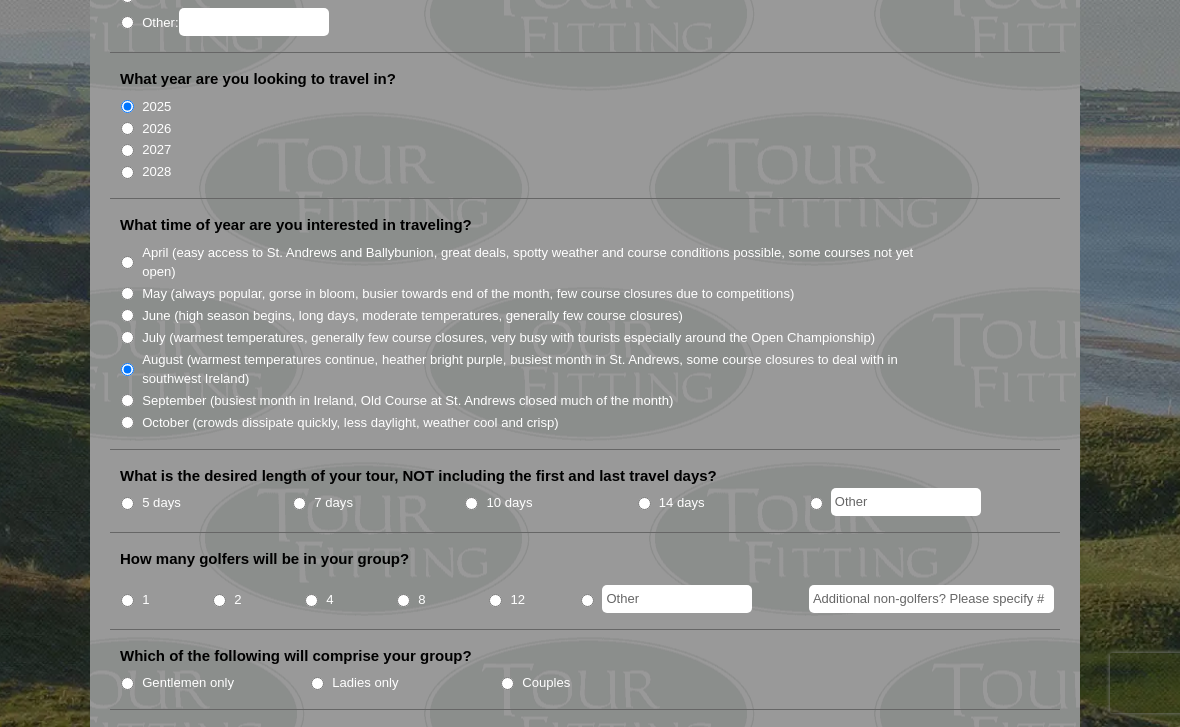 scroll, scrollTop: 391, scrollLeft: 0, axis: vertical 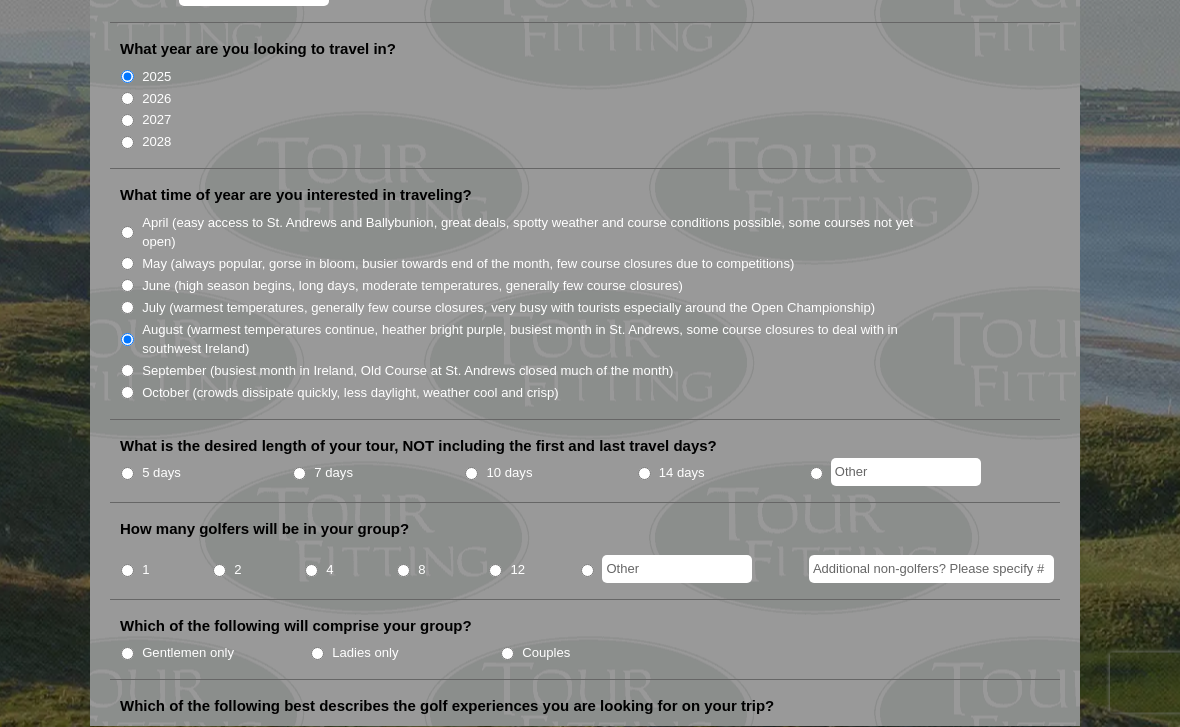 click on "7 days" at bounding box center (299, 474) 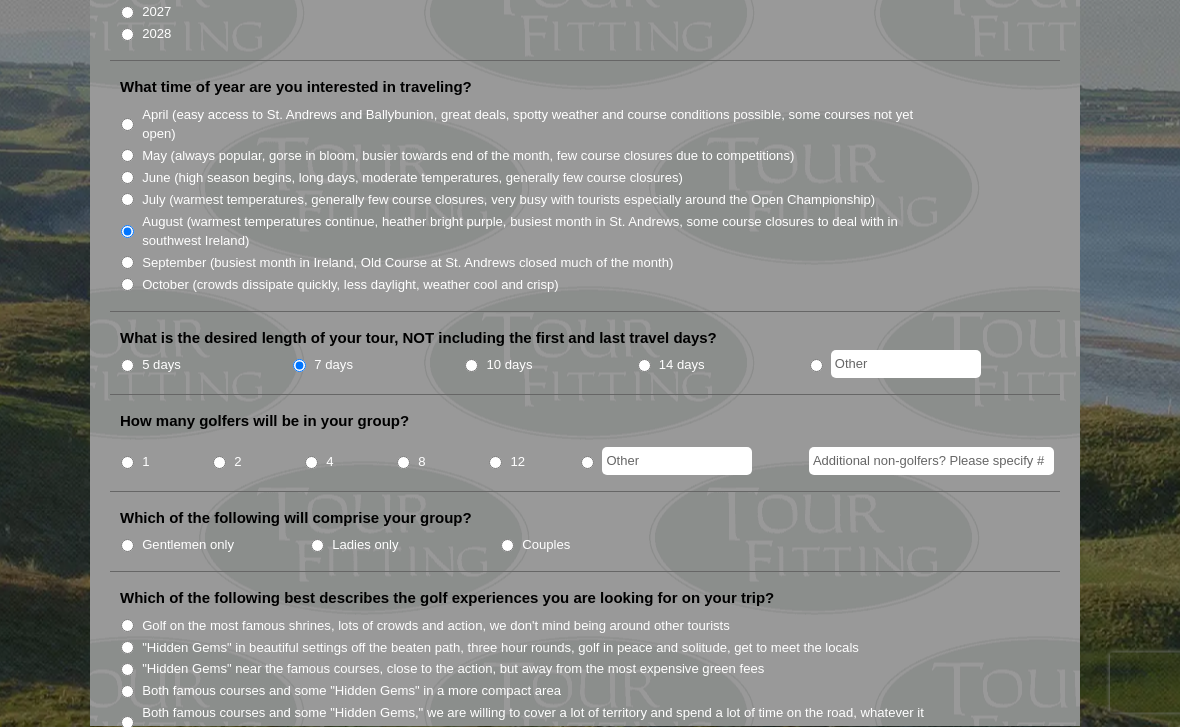 scroll, scrollTop: 502, scrollLeft: 0, axis: vertical 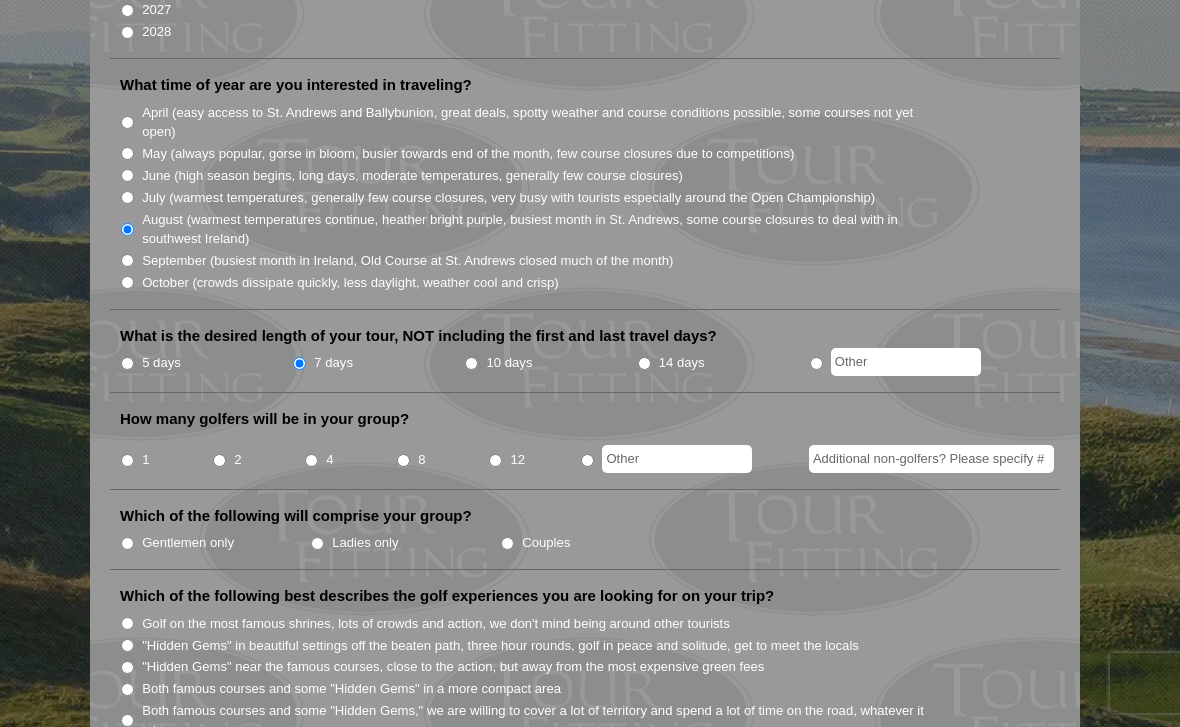 click on "2" at bounding box center (219, 460) 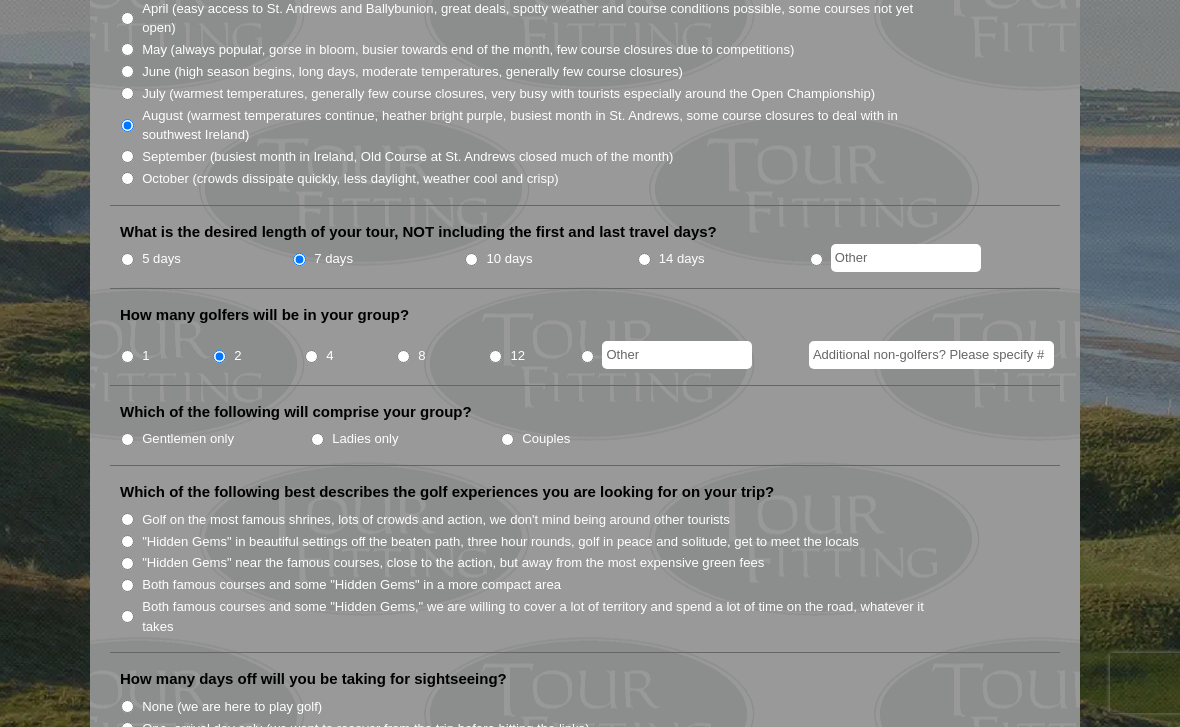 scroll, scrollTop: 622, scrollLeft: 0, axis: vertical 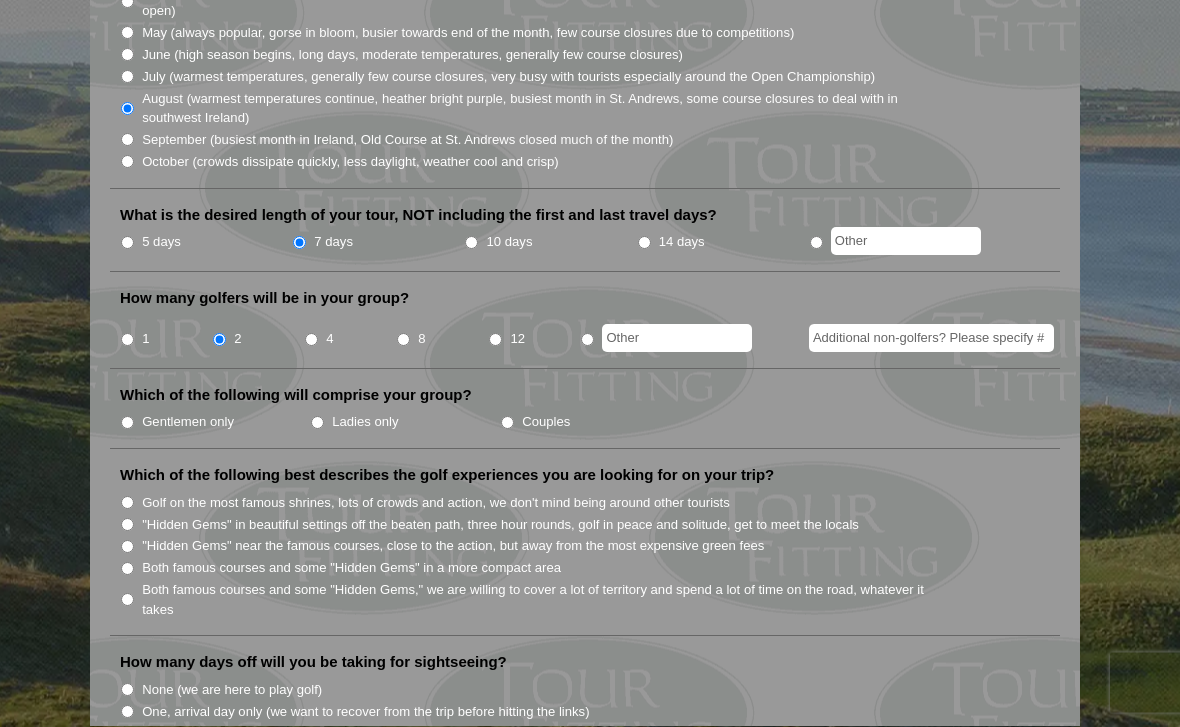 click on "Gentlemen only" at bounding box center (188, 423) 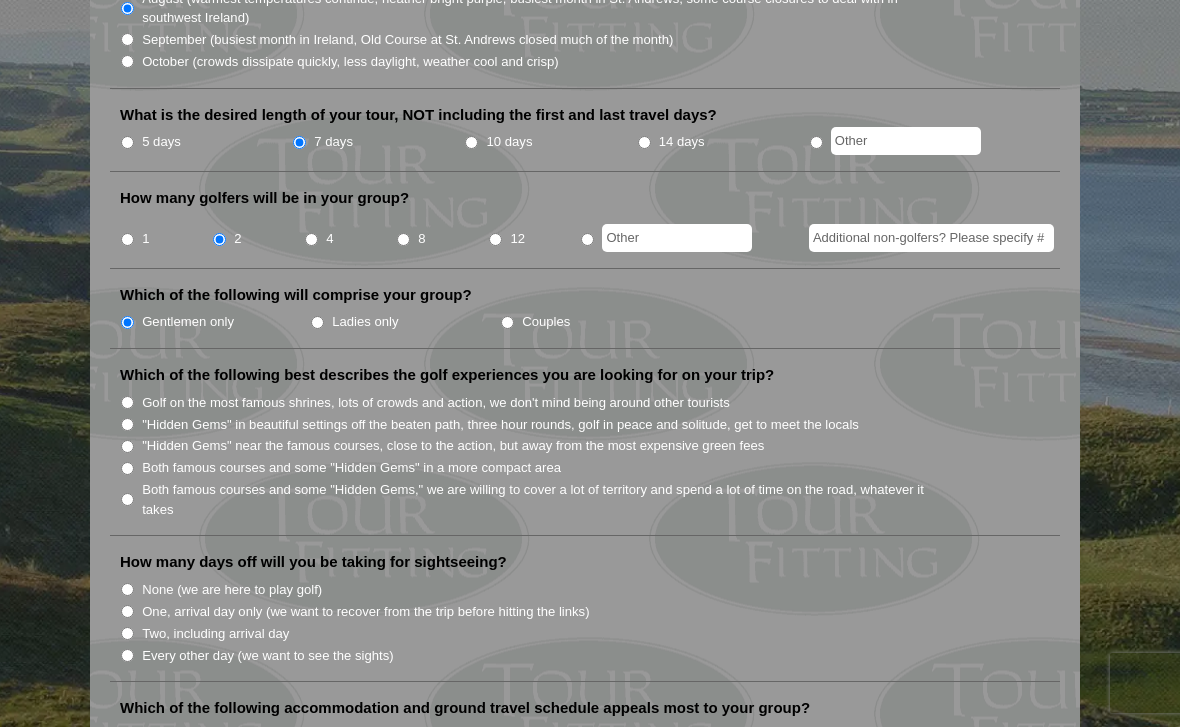 scroll, scrollTop: 744, scrollLeft: 0, axis: vertical 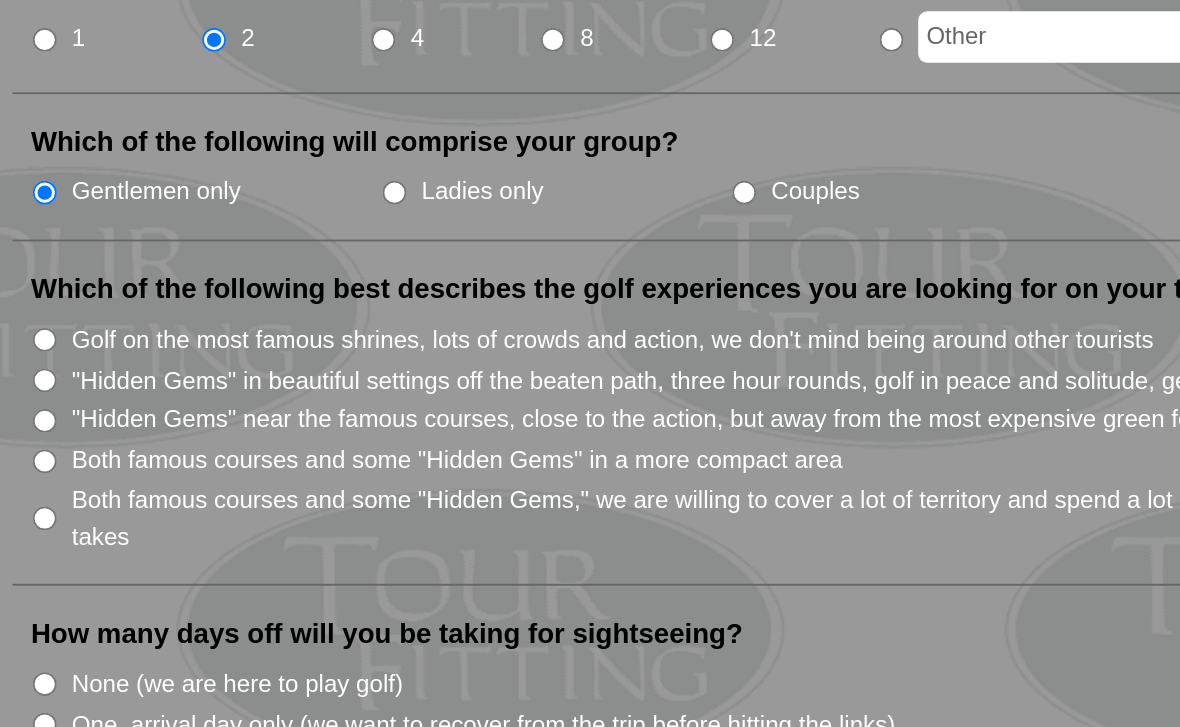 click on "Both famous courses and some "Hidden Gems" in a more compact area" at bounding box center [127, 447] 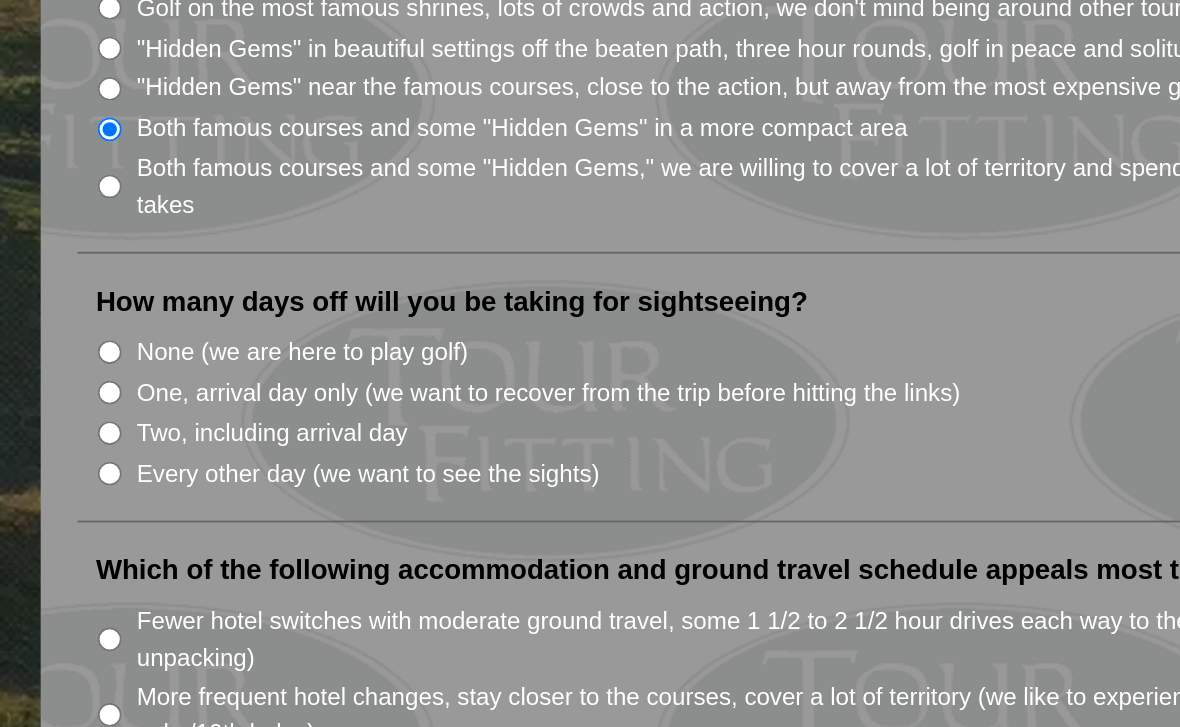 scroll, scrollTop: 813, scrollLeft: 0, axis: vertical 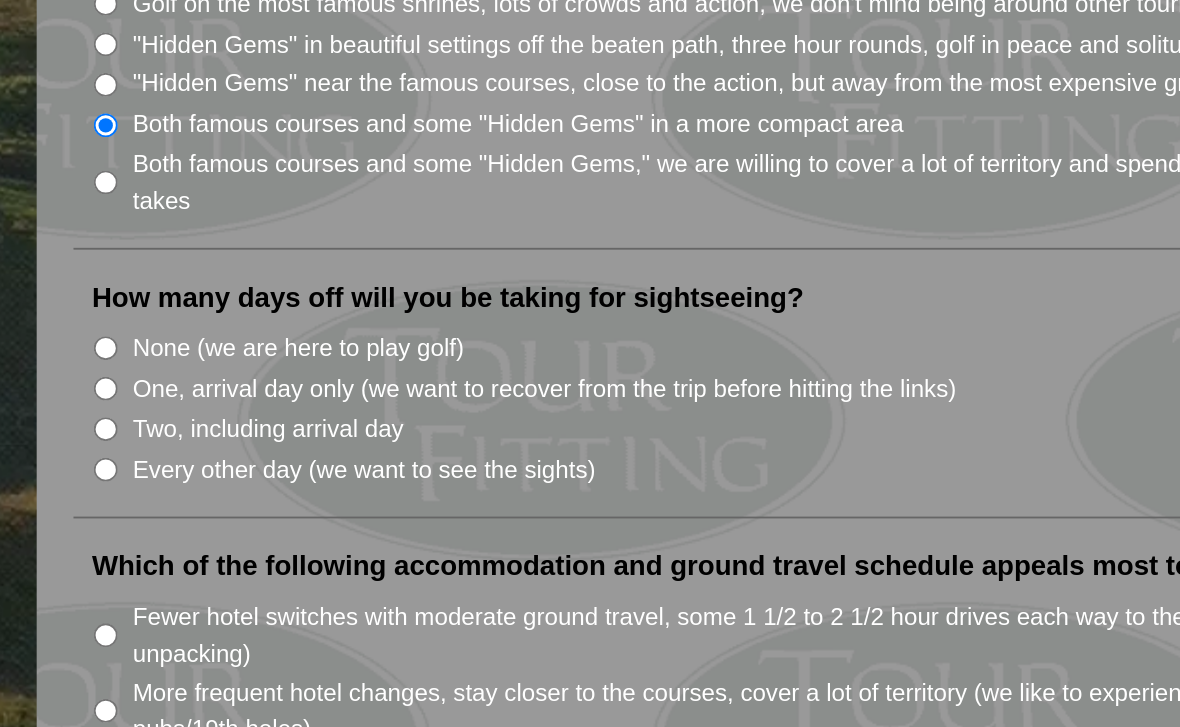 click on "None (we are here to play golf)" at bounding box center [127, 499] 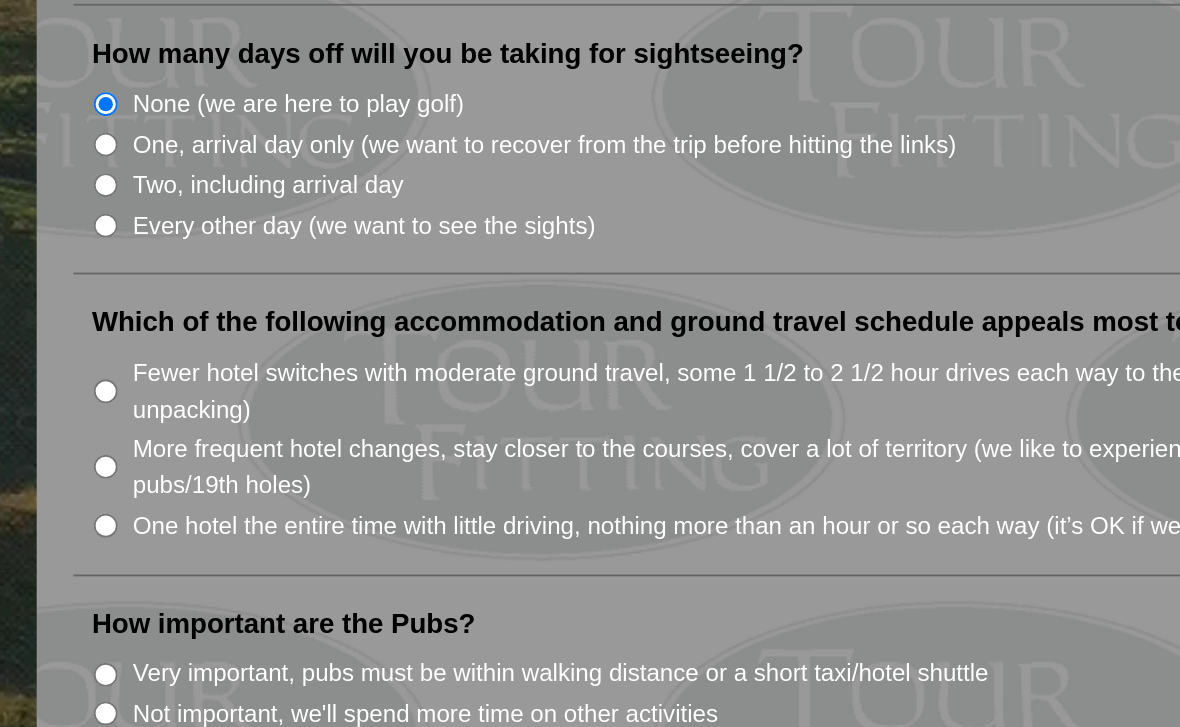 scroll, scrollTop: 946, scrollLeft: 0, axis: vertical 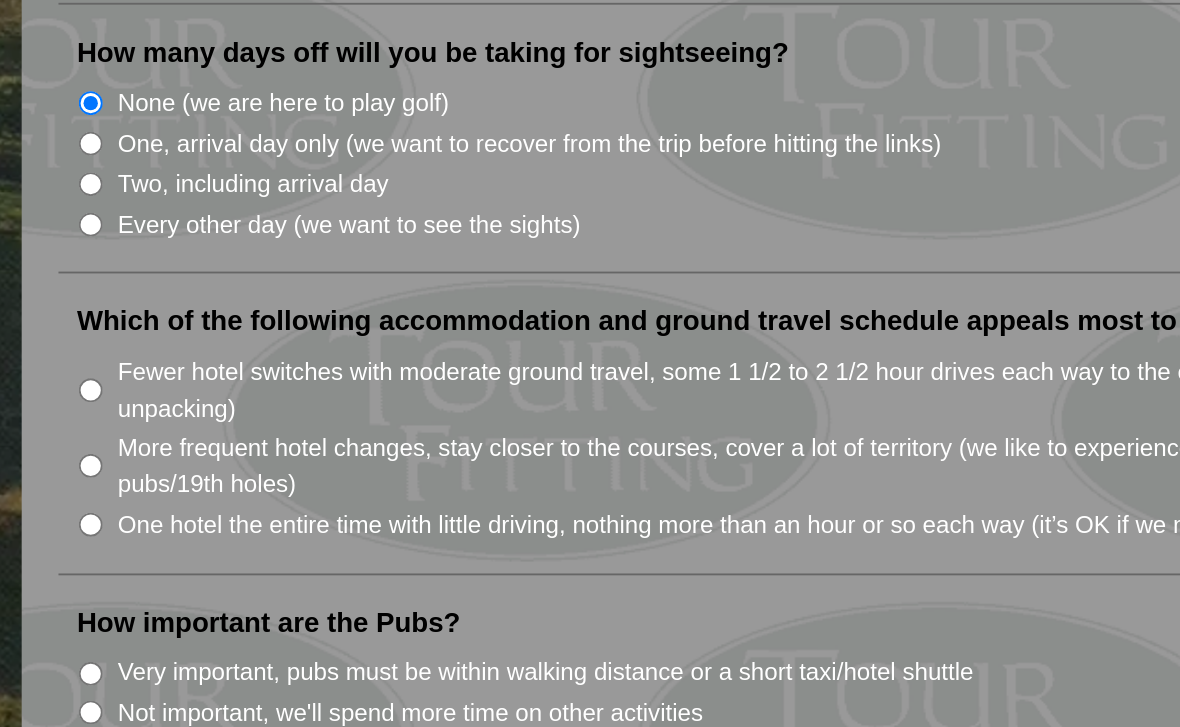 click on "Fewer hotel switches with moderate ground travel, some 1 1/2 to 2 1/2 hour drives each way to the courses (we don't like packing and unpacking)" at bounding box center (127, 522) 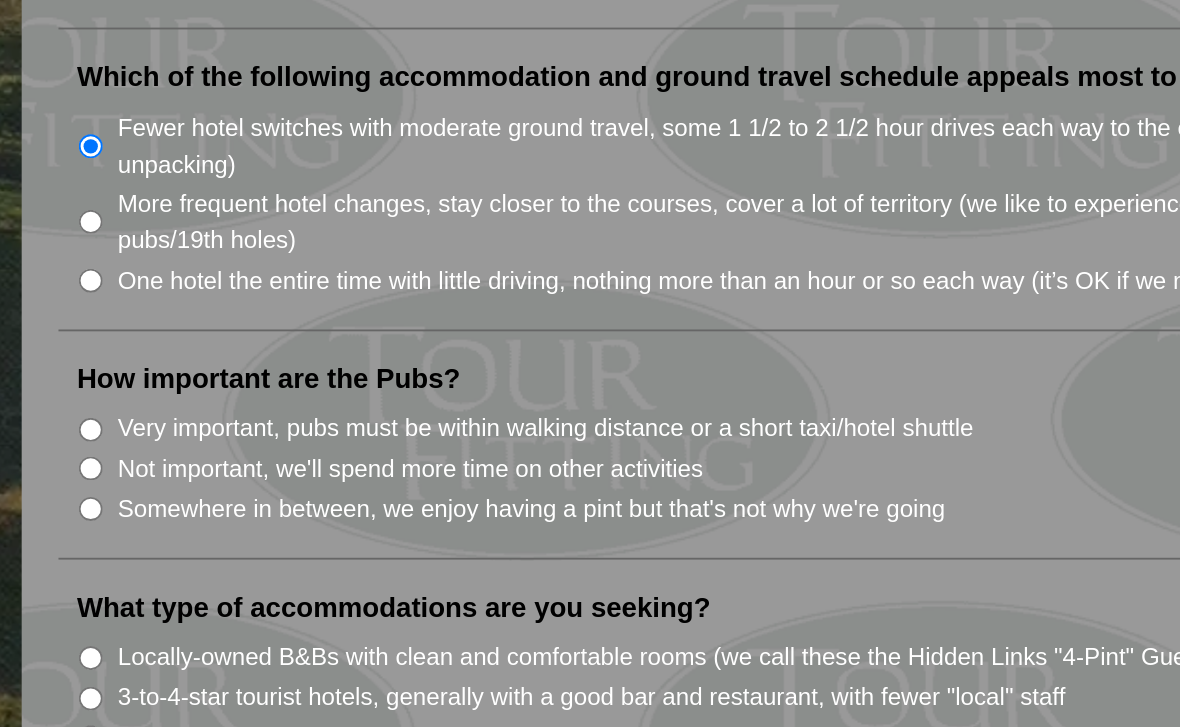 scroll, scrollTop: 1078, scrollLeft: 0, axis: vertical 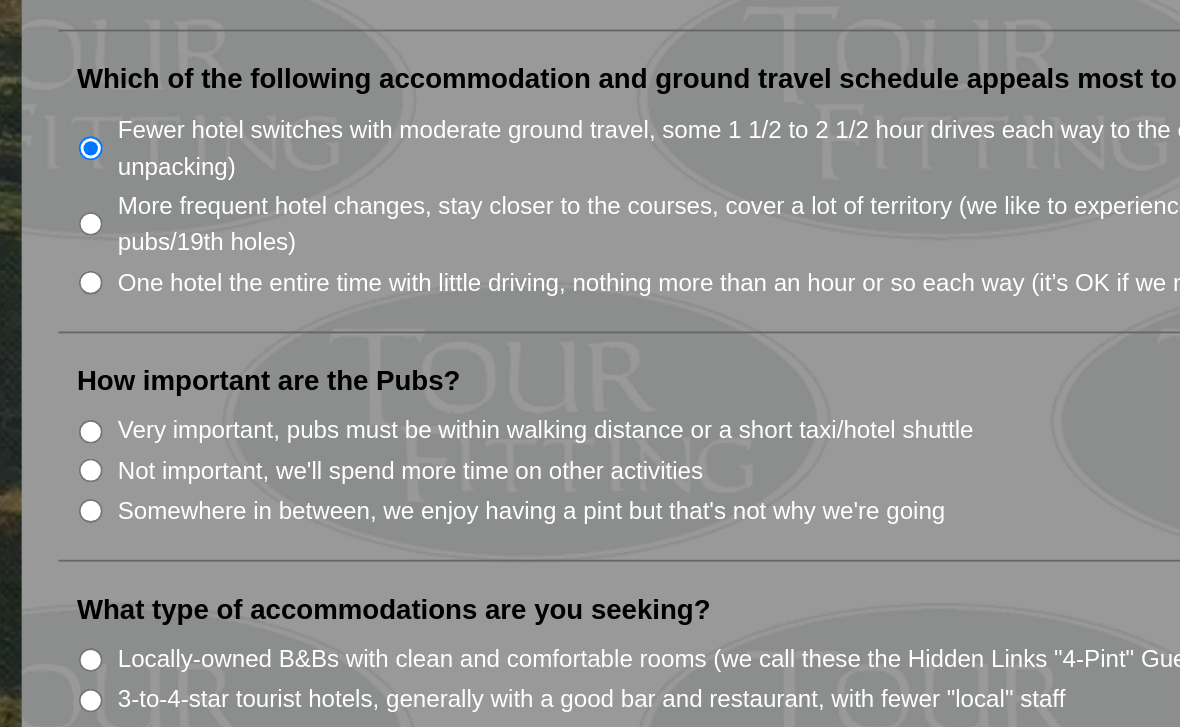 click on "Somewhere in between, we enjoy having a pint but that's not why we're going" at bounding box center [127, 587] 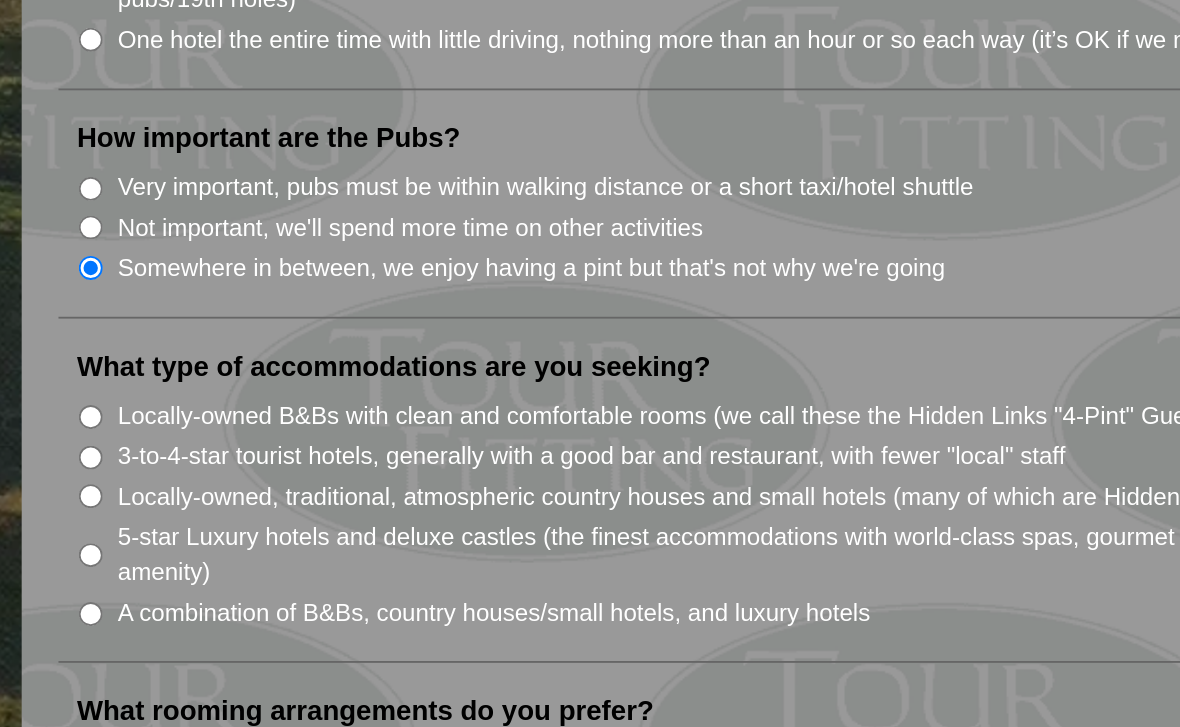 scroll, scrollTop: 1209, scrollLeft: 0, axis: vertical 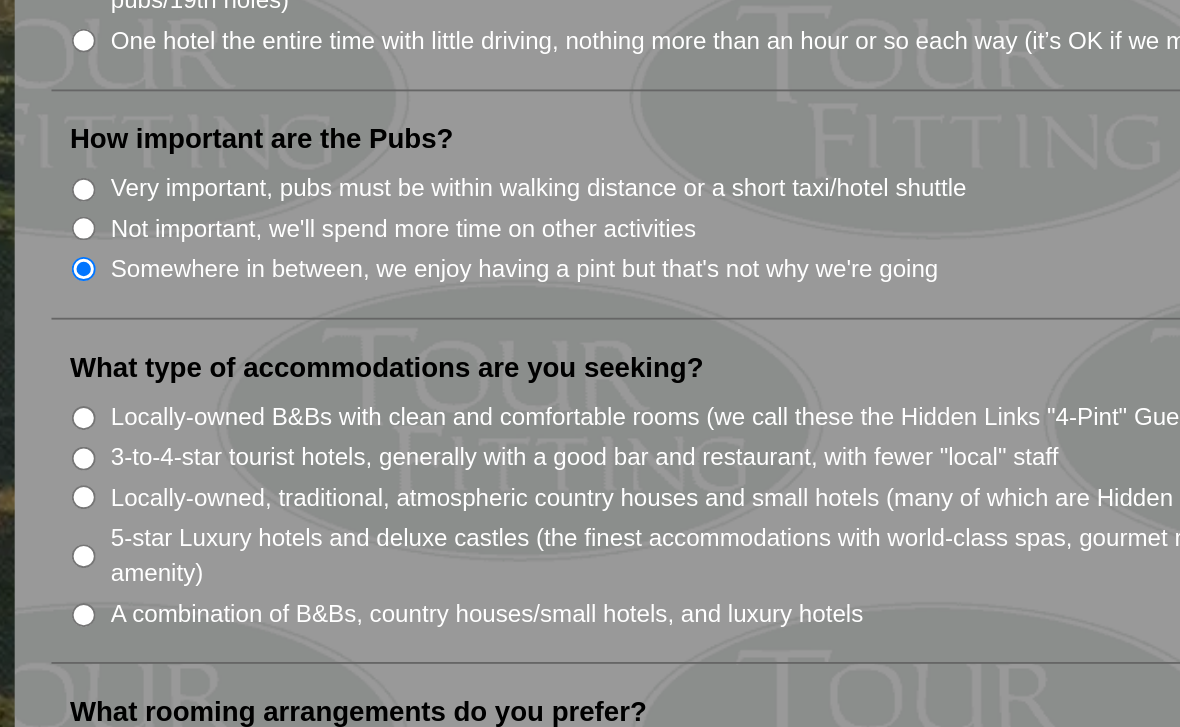 click on "Locally-owned, traditional, atmospheric country houses and small hotels (many of which are Hidden Links "5-Cask" experiences)" at bounding box center [127, 580] 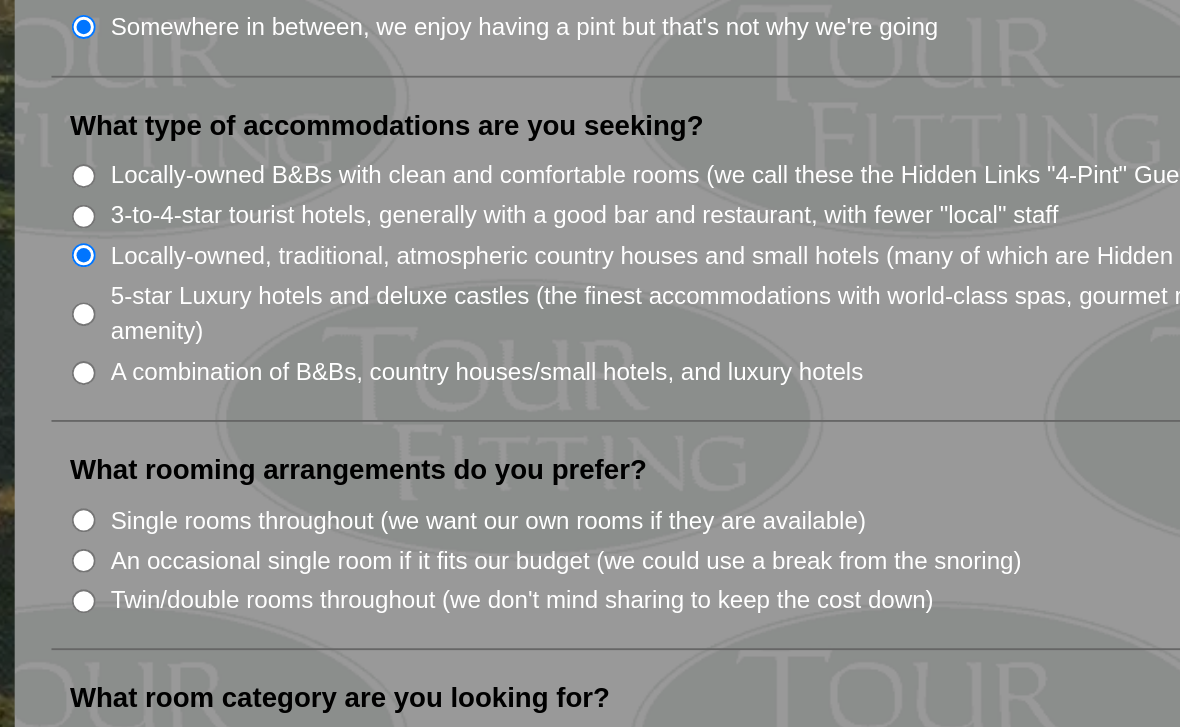 scroll, scrollTop: 1340, scrollLeft: 0, axis: vertical 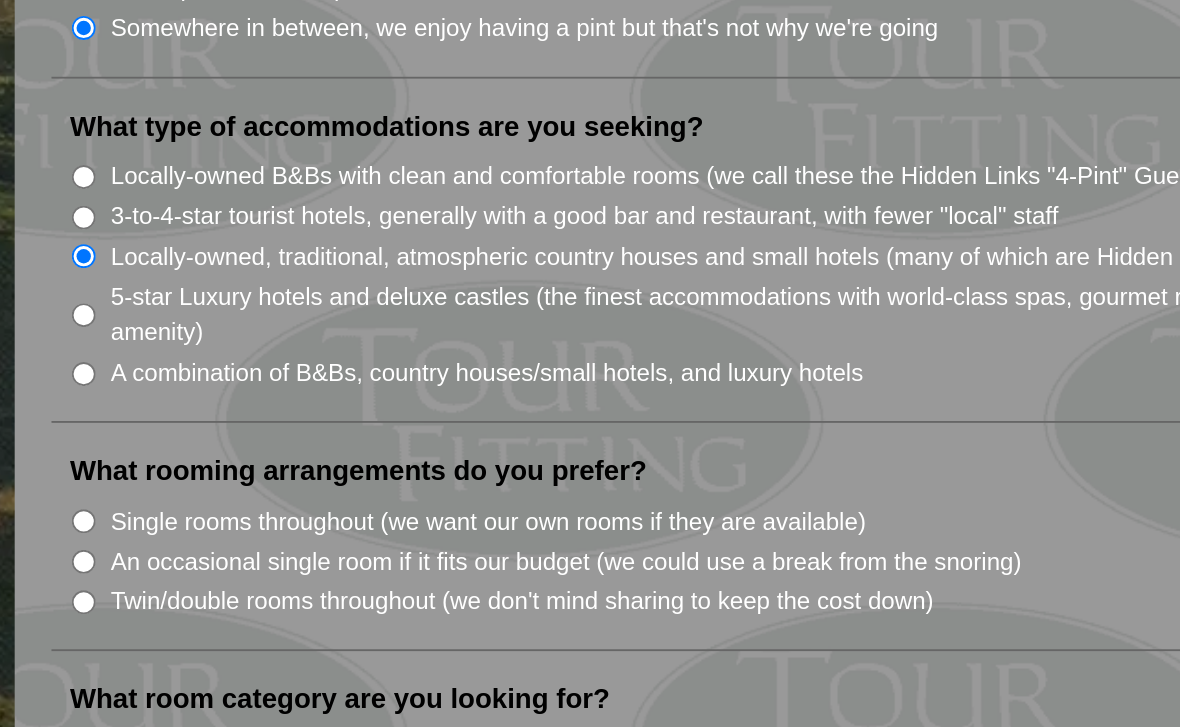 click on "Single rooms throughout (we want our own rooms if they are available)" at bounding box center [127, 593] 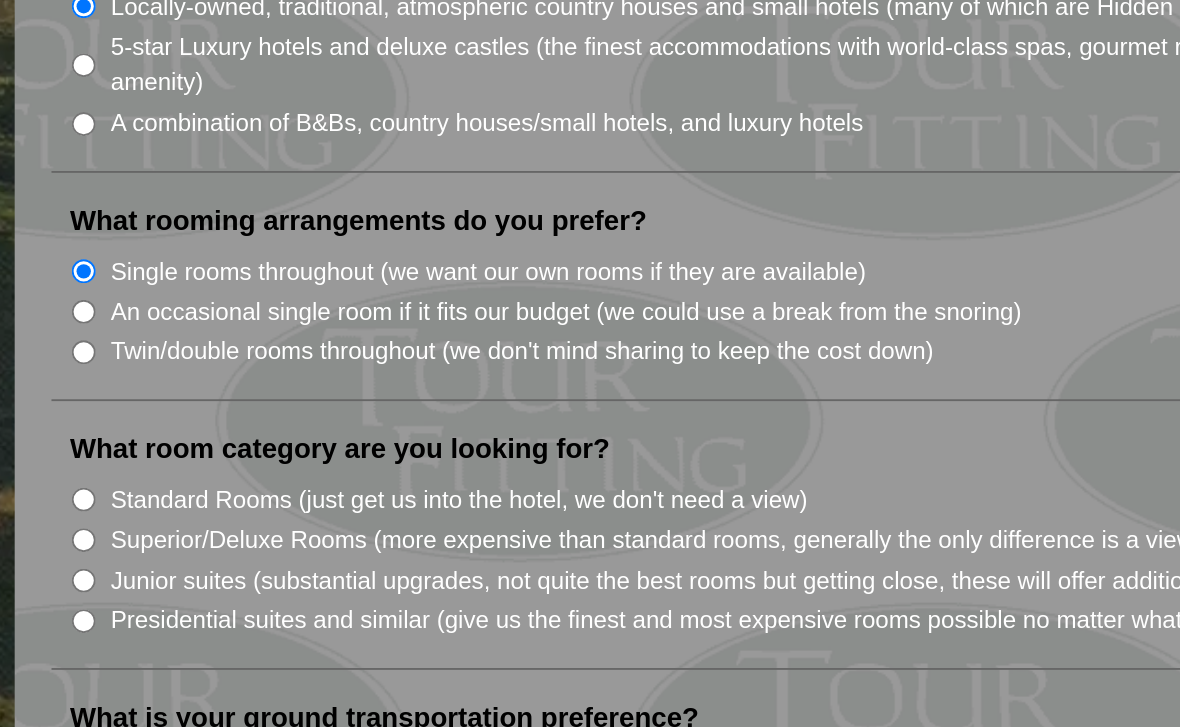 scroll, scrollTop: 1477, scrollLeft: 0, axis: vertical 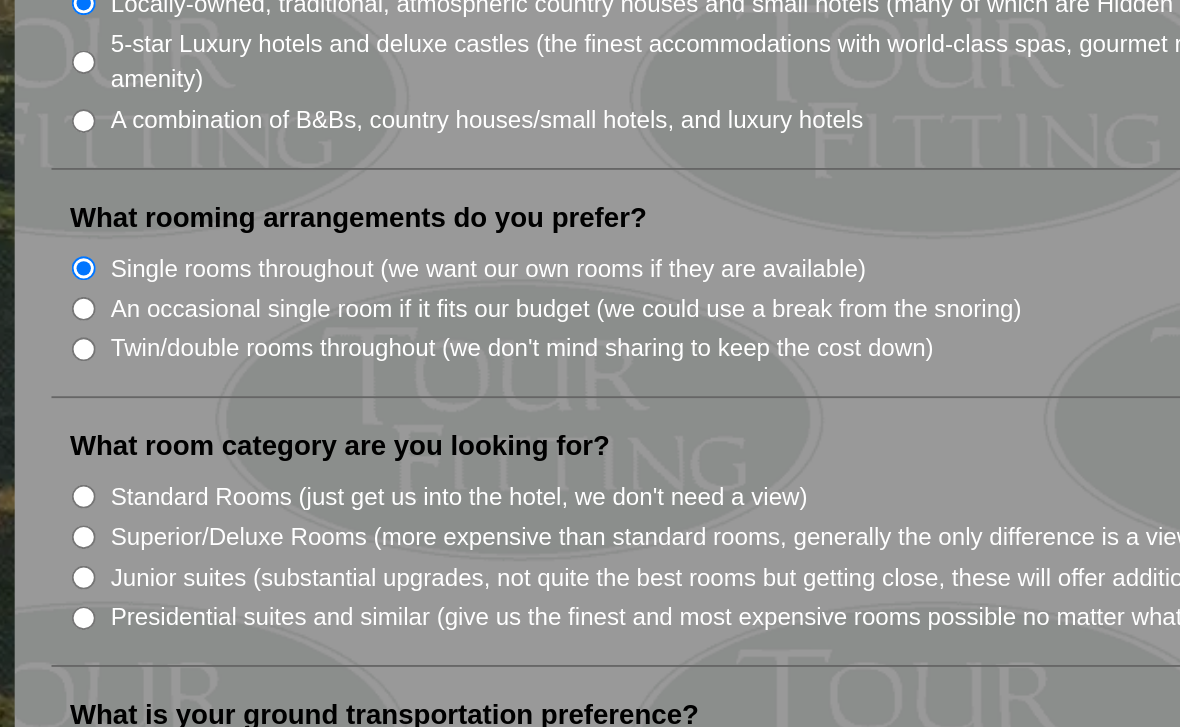 click on "Standard Rooms (just get us into the hotel, we don't need a view)" at bounding box center [127, 580] 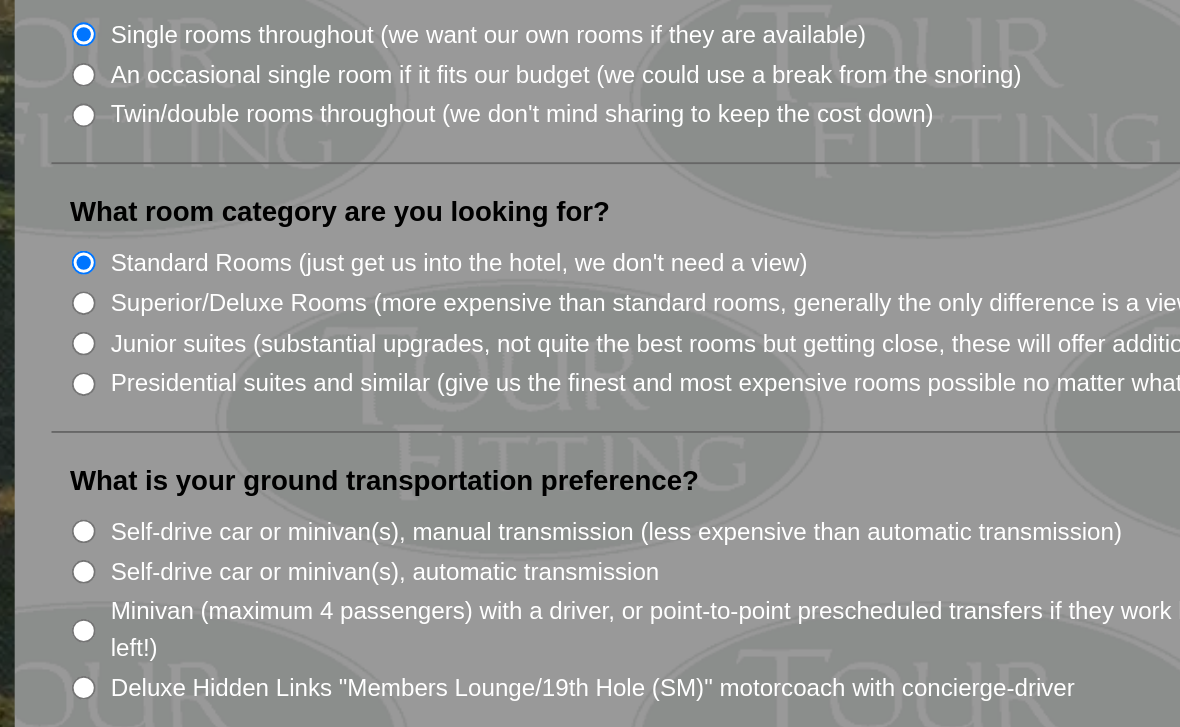 click on "Self-drive car or minivan(s), manual transmission (less expensive than automatic transmission)" at bounding box center [127, 599] 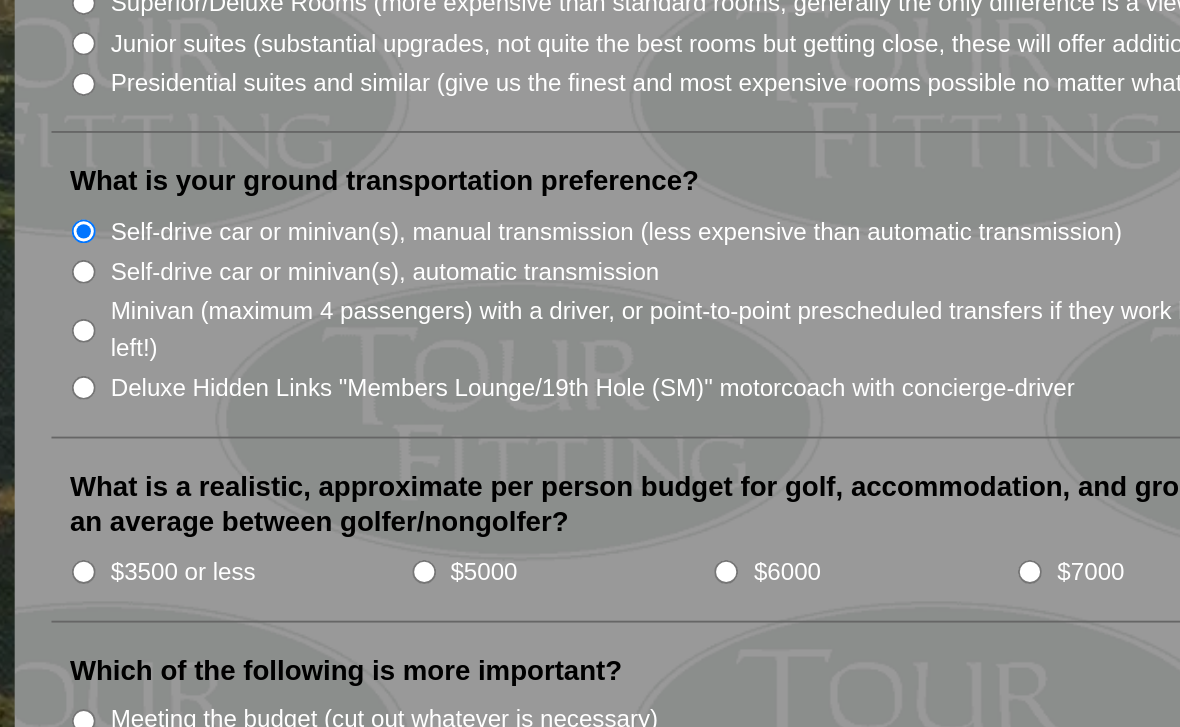 scroll, scrollTop: 1768, scrollLeft: 0, axis: vertical 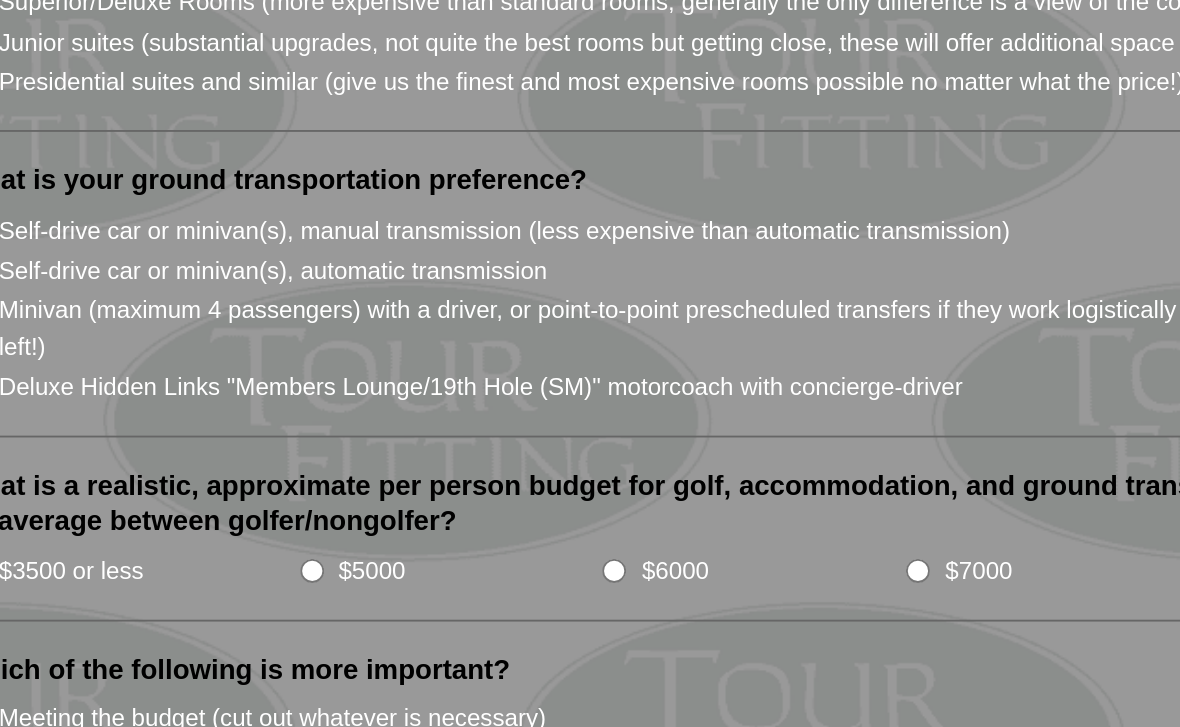 click on "$6000" at bounding box center (476, 620) 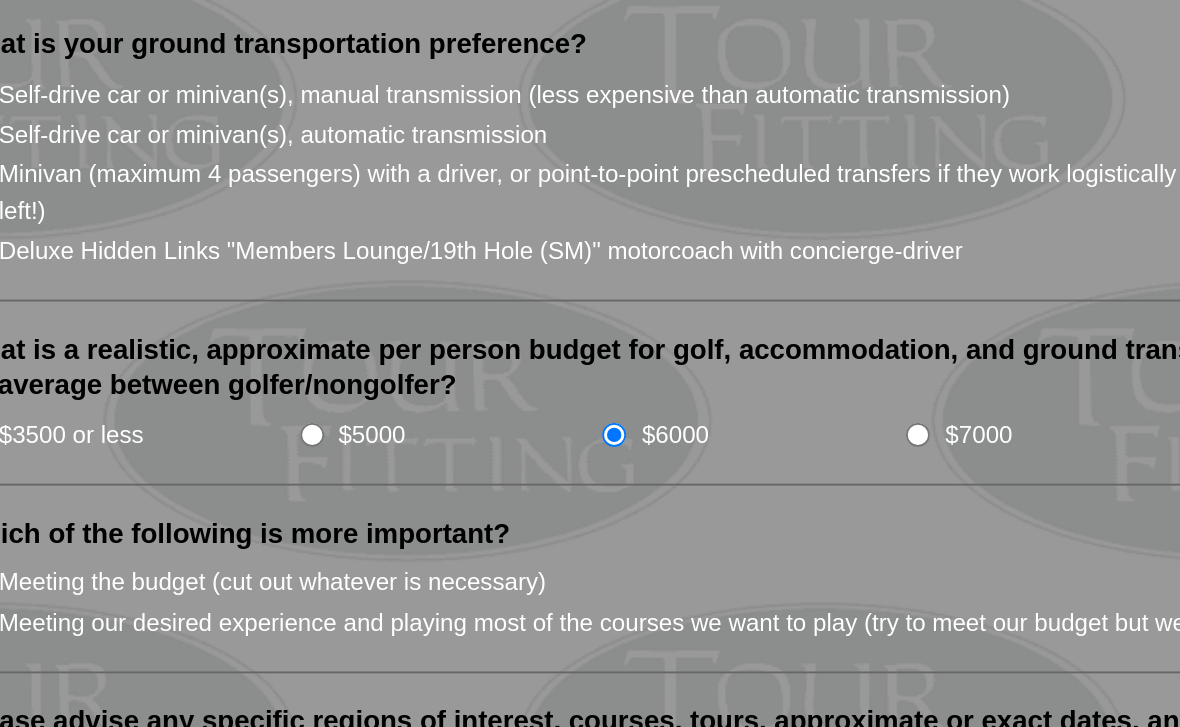 scroll, scrollTop: 1852, scrollLeft: 0, axis: vertical 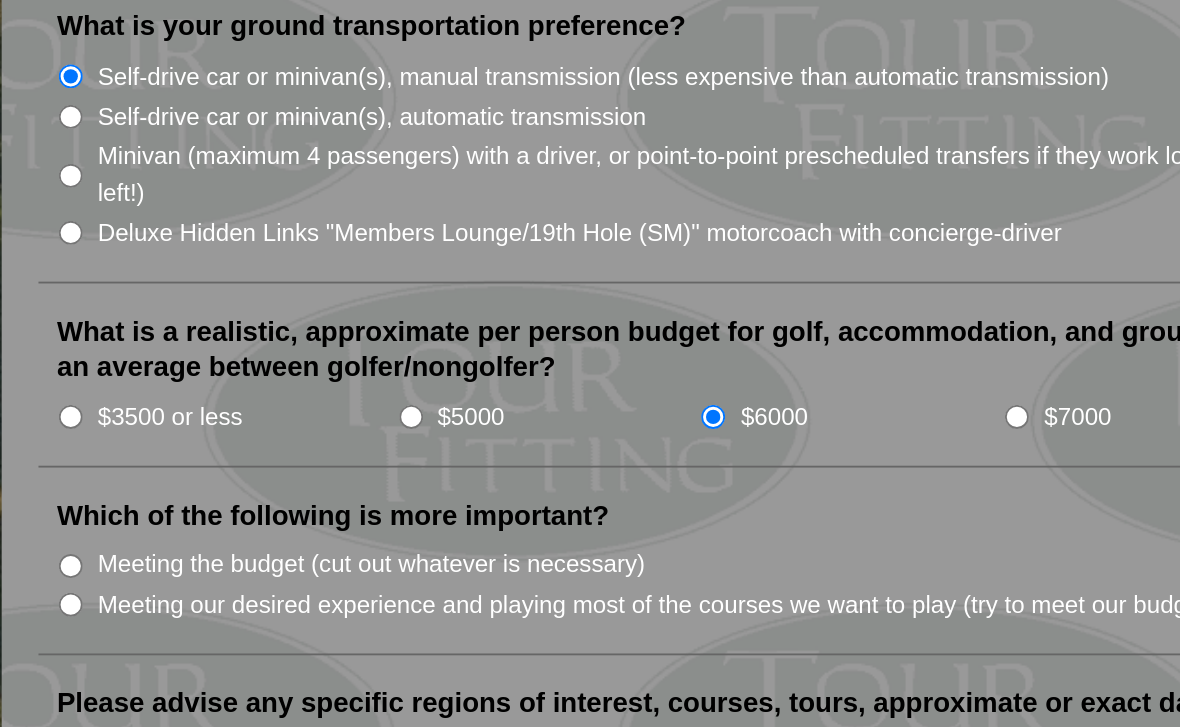 click on "Meeting our desired experience and playing most of the courses we want to play (try to meet our budget but we are flexible if need be)" at bounding box center [127, 638] 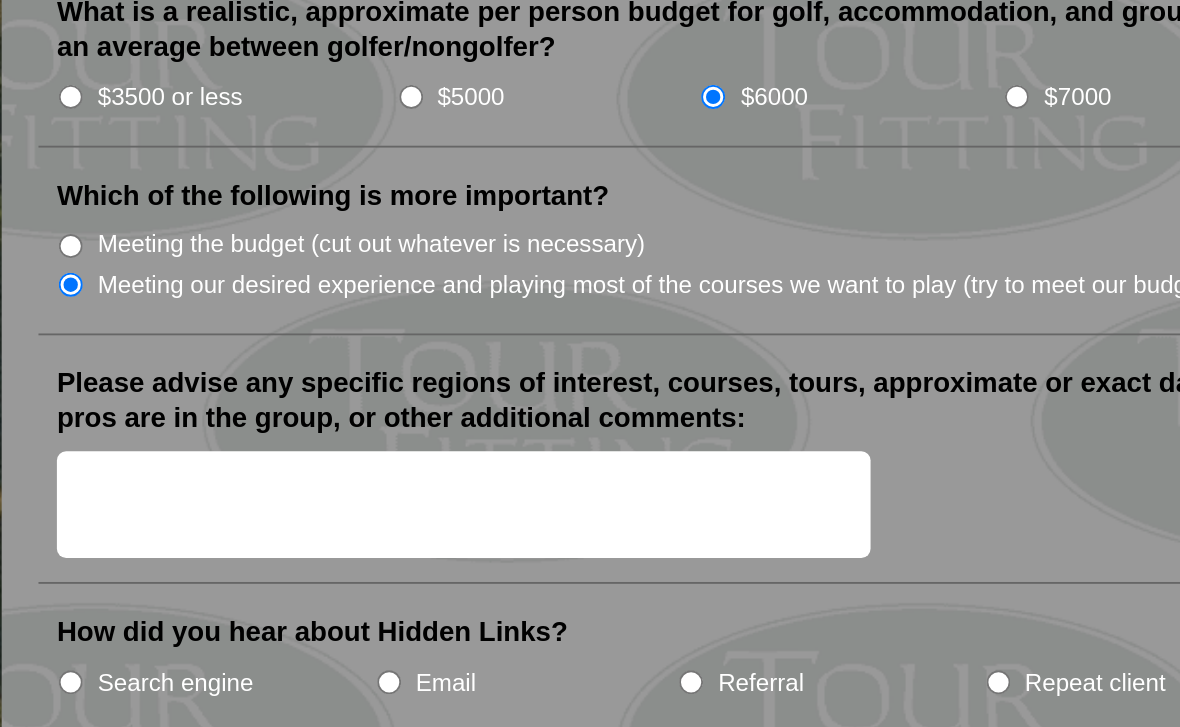 click on "Please advise any specific regions of interest, courses, tours, approximate or exact dates, any special requests, whether PGA pros are in the group, or other additional comments:" at bounding box center [341, 584] 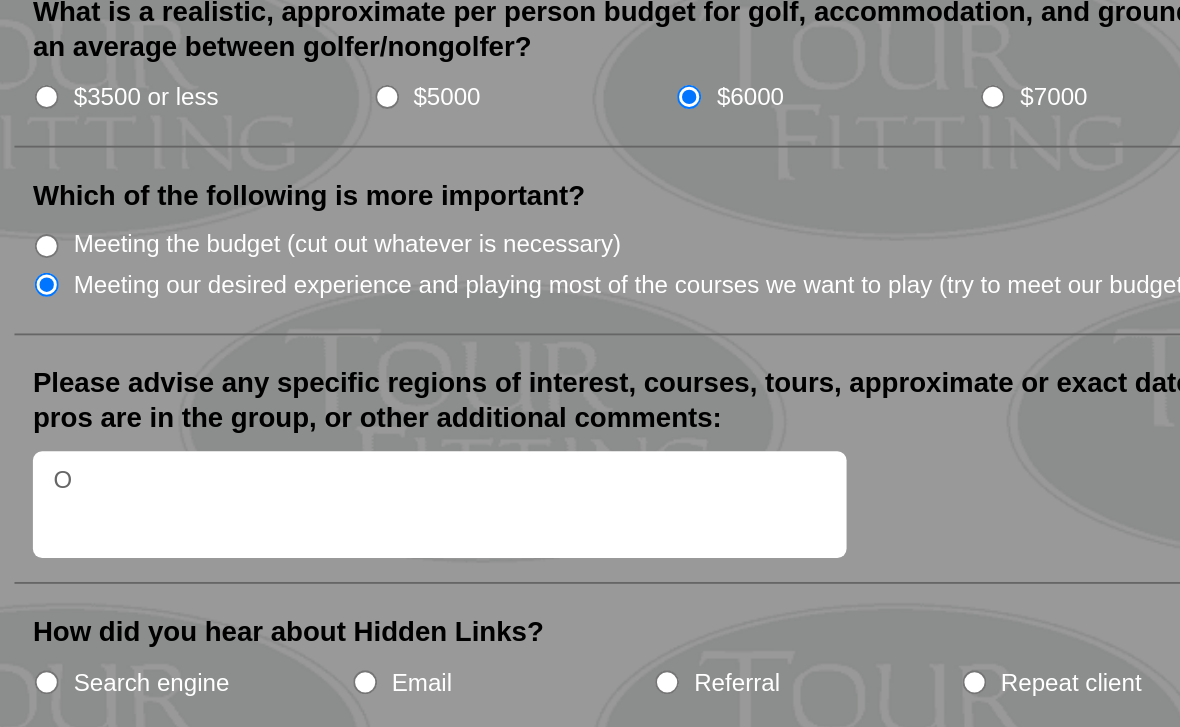 scroll, scrollTop: 2027, scrollLeft: 0, axis: vertical 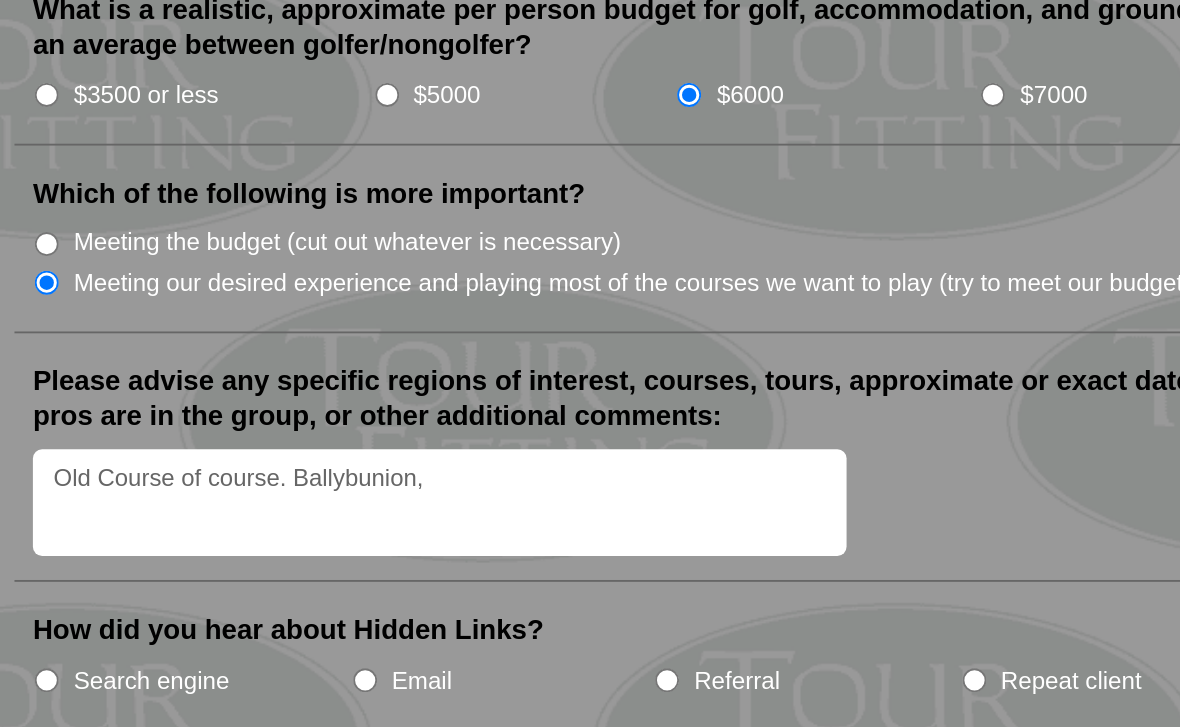 click on "Old Course of course. Ballybunion," at bounding box center [341, 583] 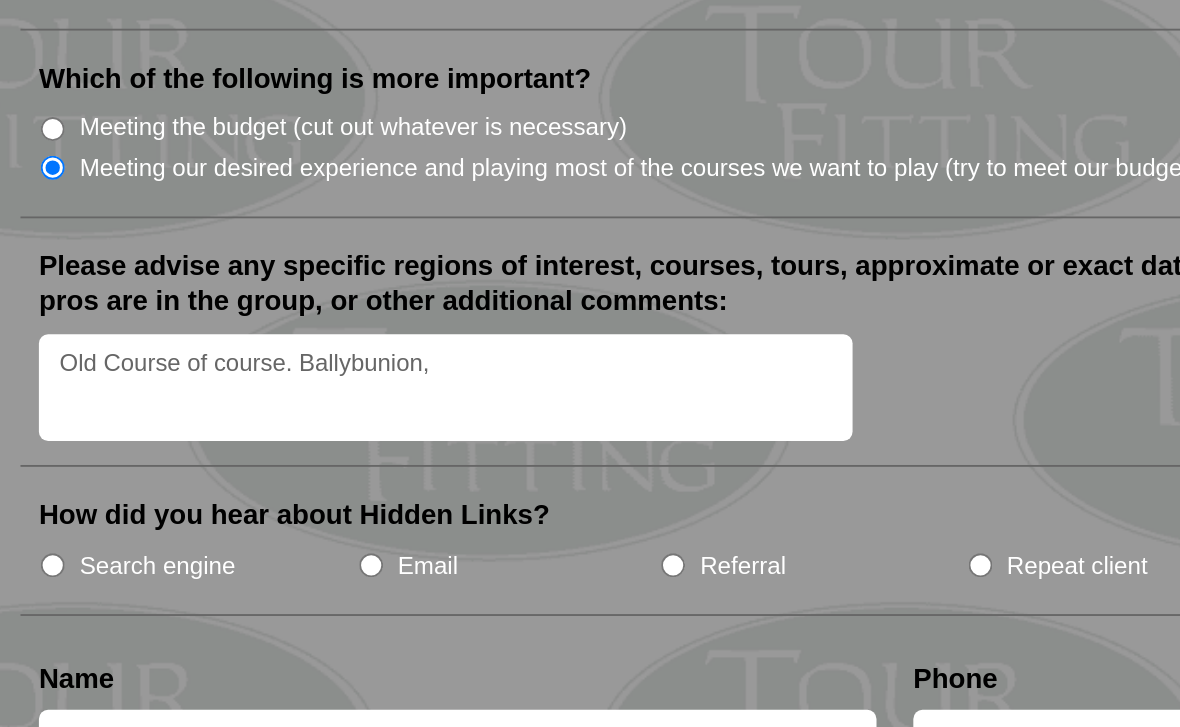 scroll, scrollTop: 2093, scrollLeft: 0, axis: vertical 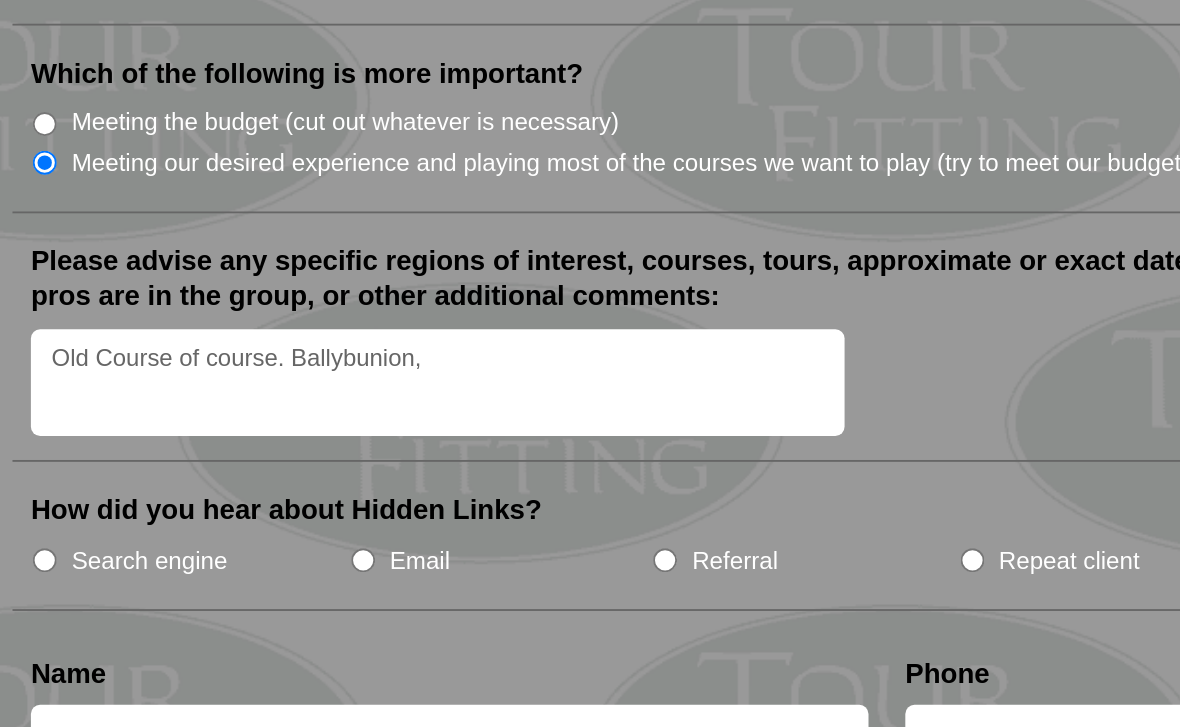 type on "Old Course of course. Ballybunion," 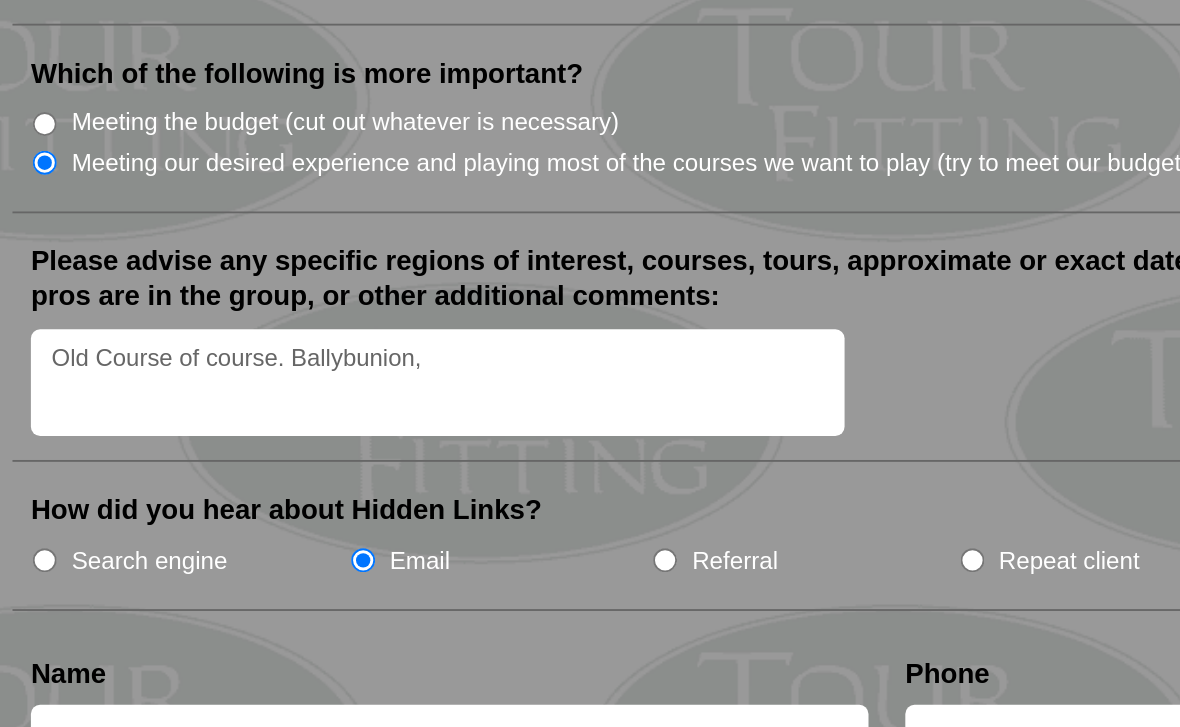 click at bounding box center (347, 708) 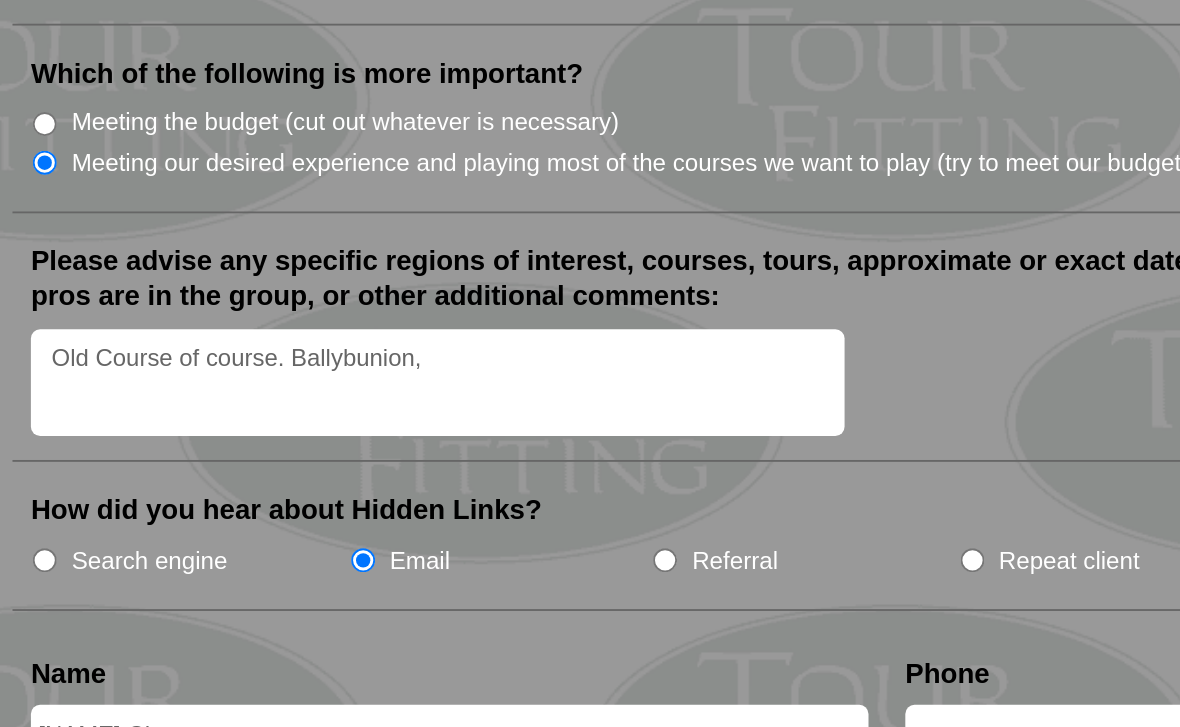 type on "[NAME] Chutz" 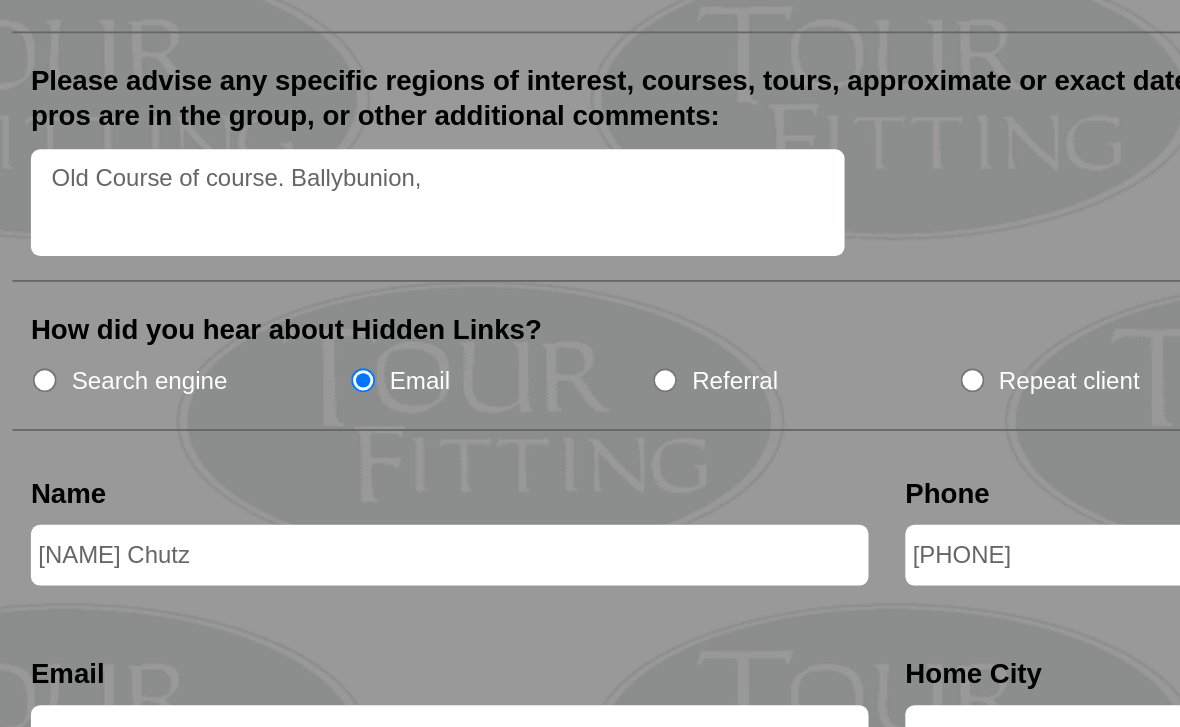 type on "[PHONE]" 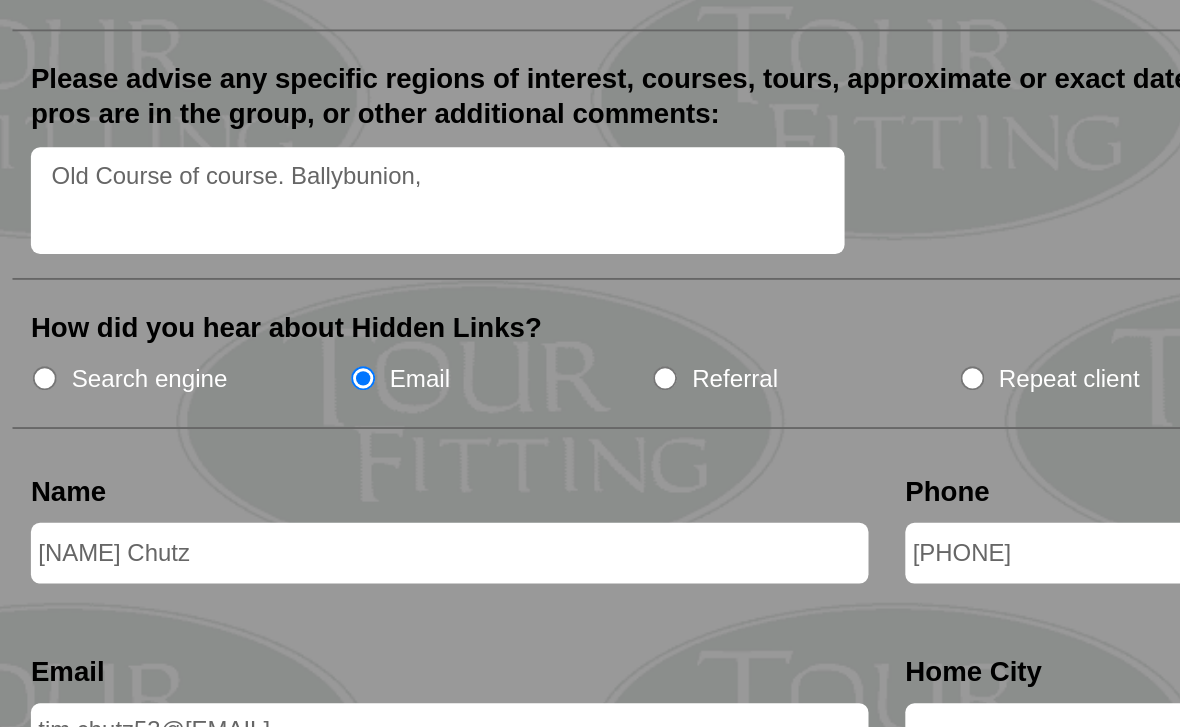 type on "tim.chutz53@[EMAIL]" 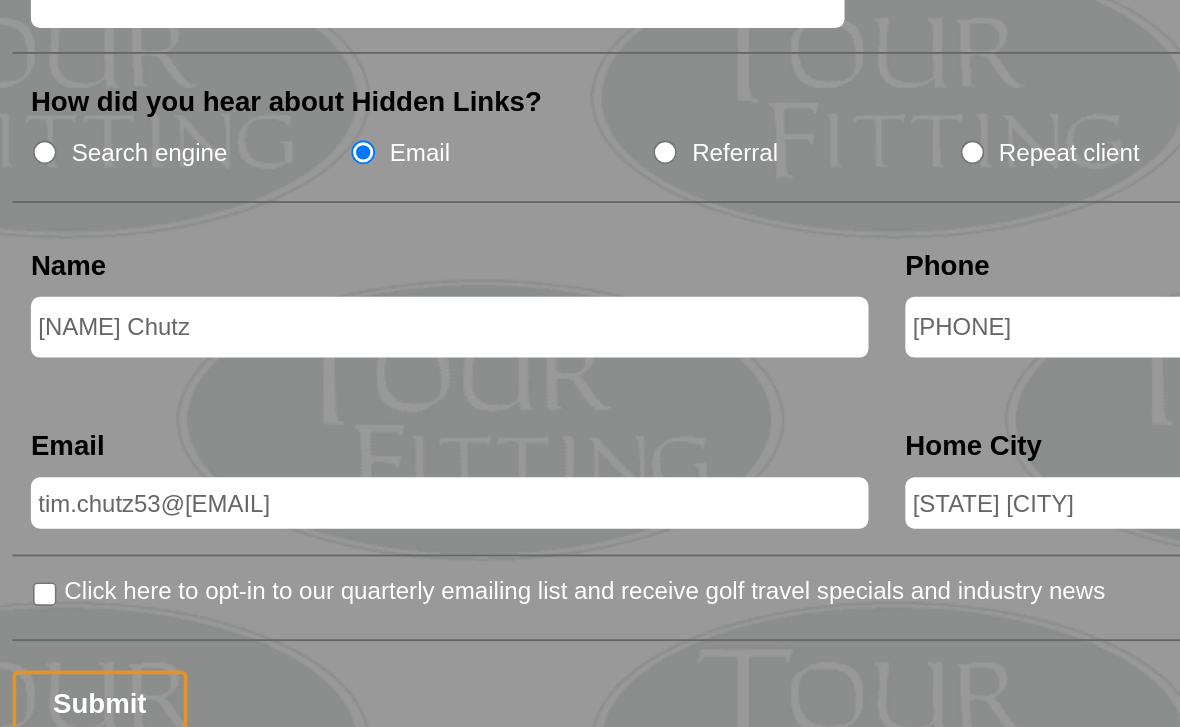 scroll, scrollTop: 2368, scrollLeft: 0, axis: vertical 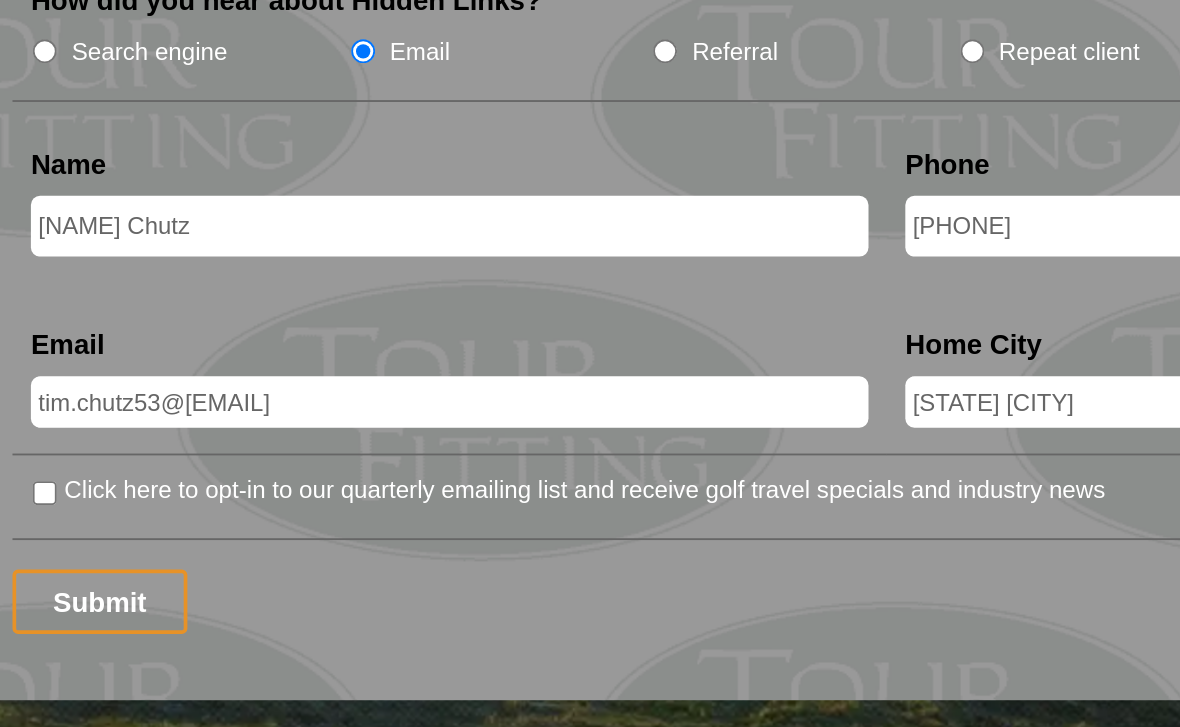 type on "[STATE] [CITY]" 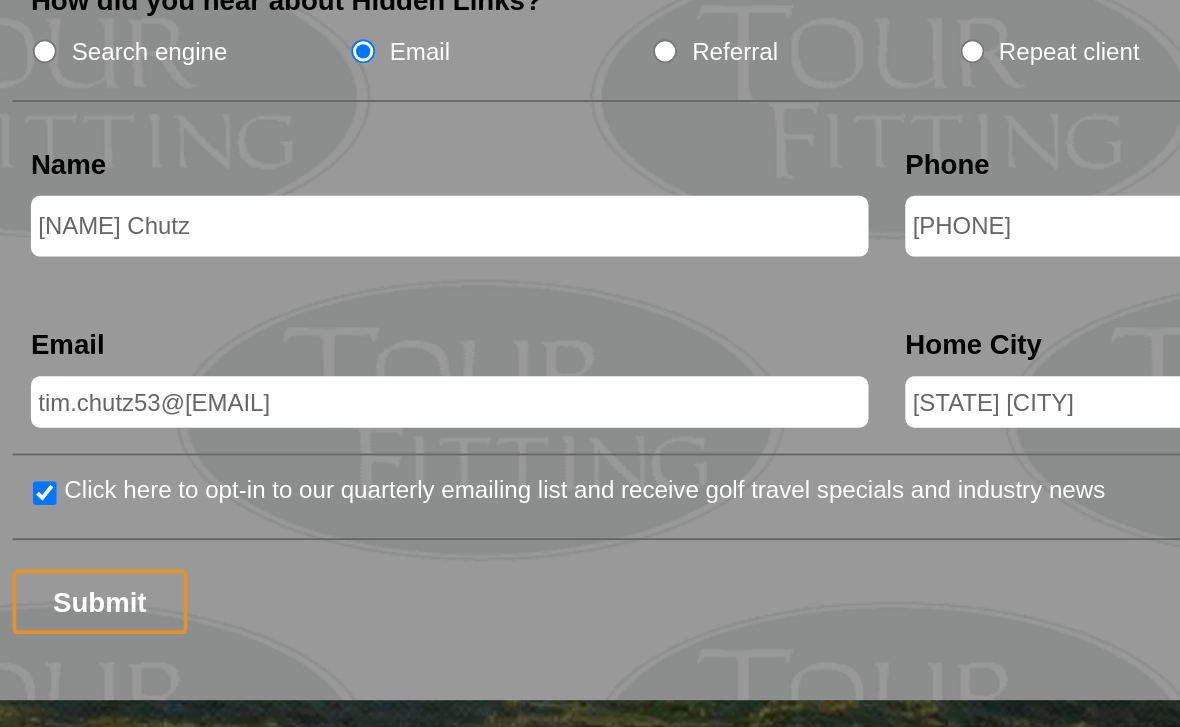 scroll, scrollTop: 2369, scrollLeft: 0, axis: vertical 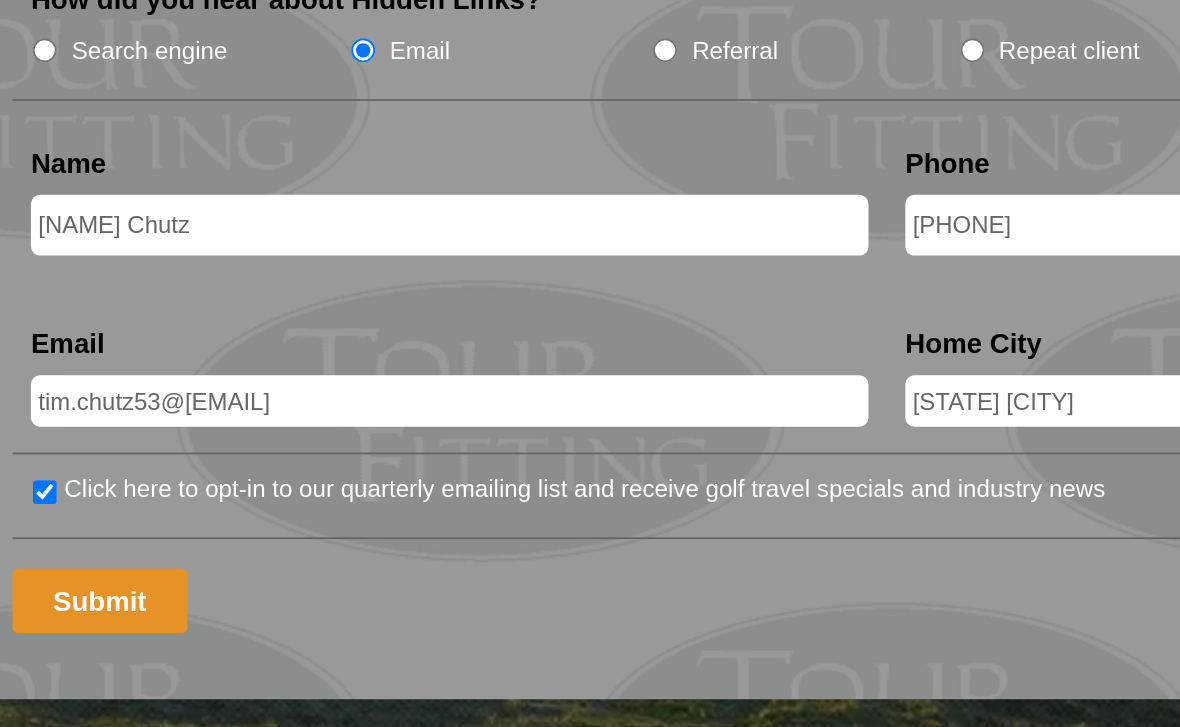 click on "Submit" at bounding box center [157, 636] 